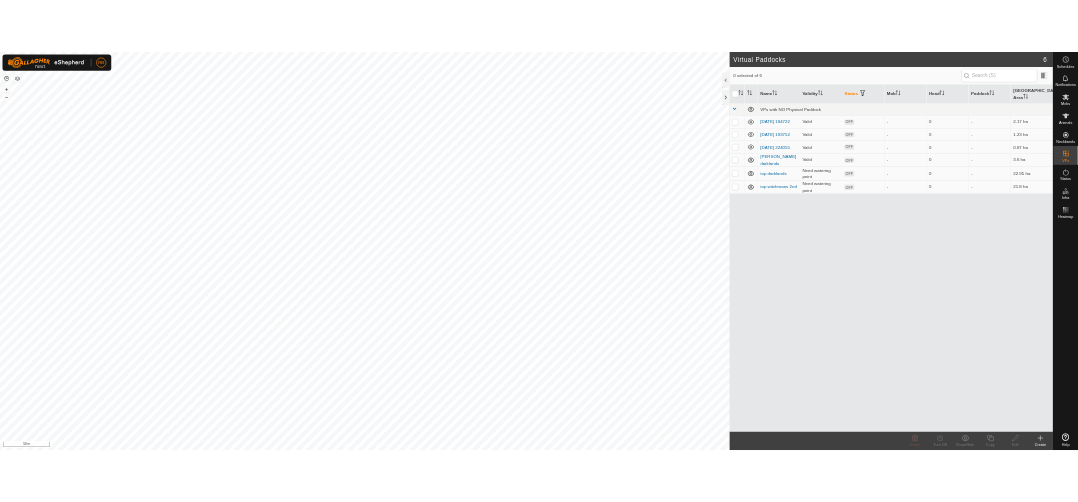 scroll, scrollTop: 0, scrollLeft: 0, axis: both 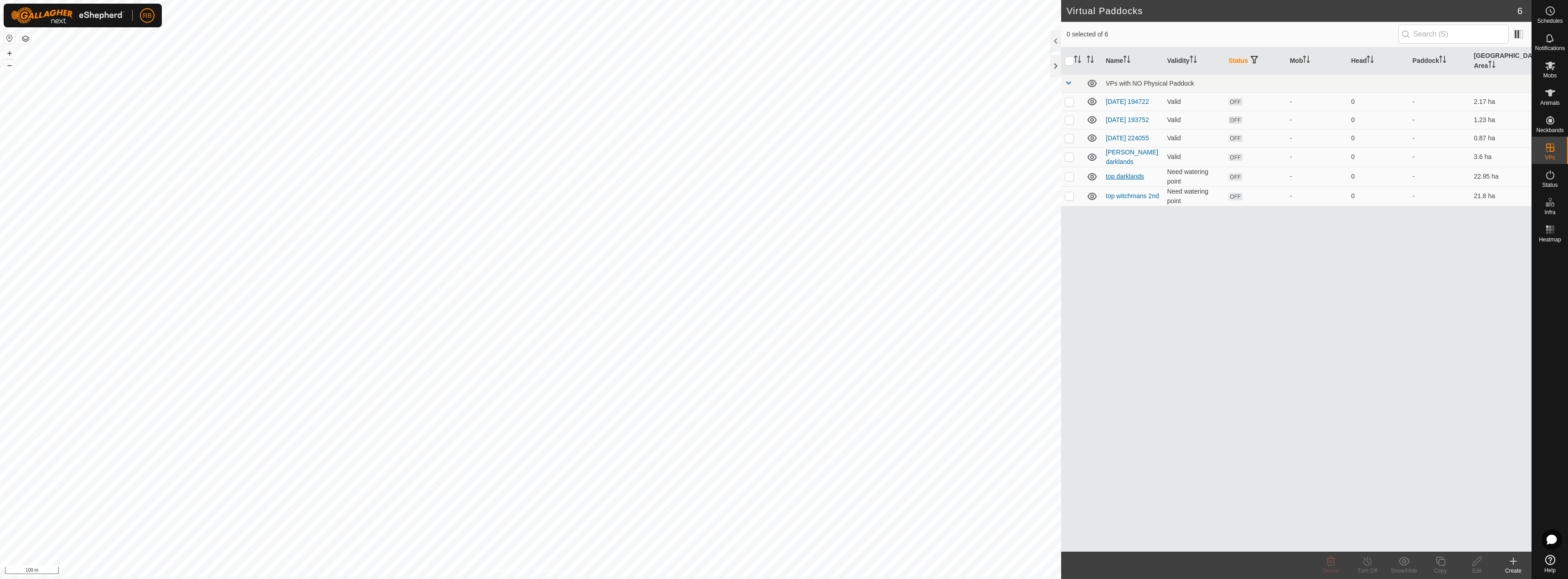 click on "top darklands" at bounding box center (1125, 176) 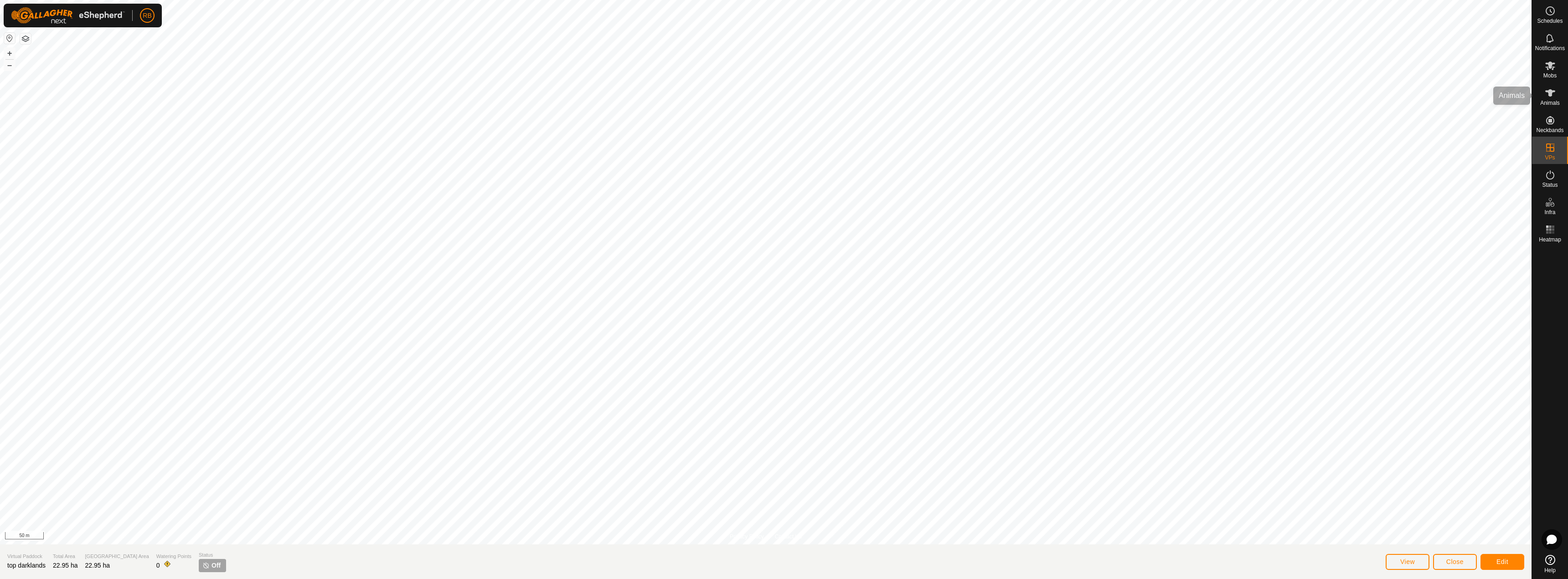 click 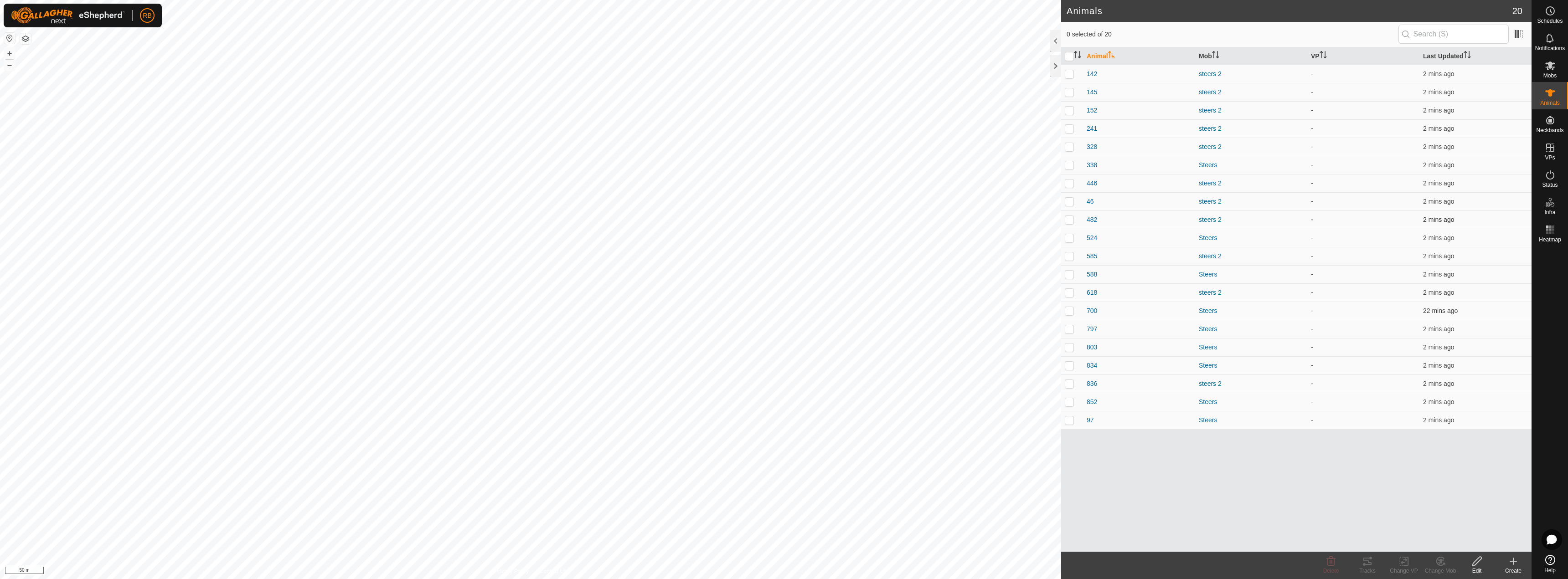checkbox on "true" 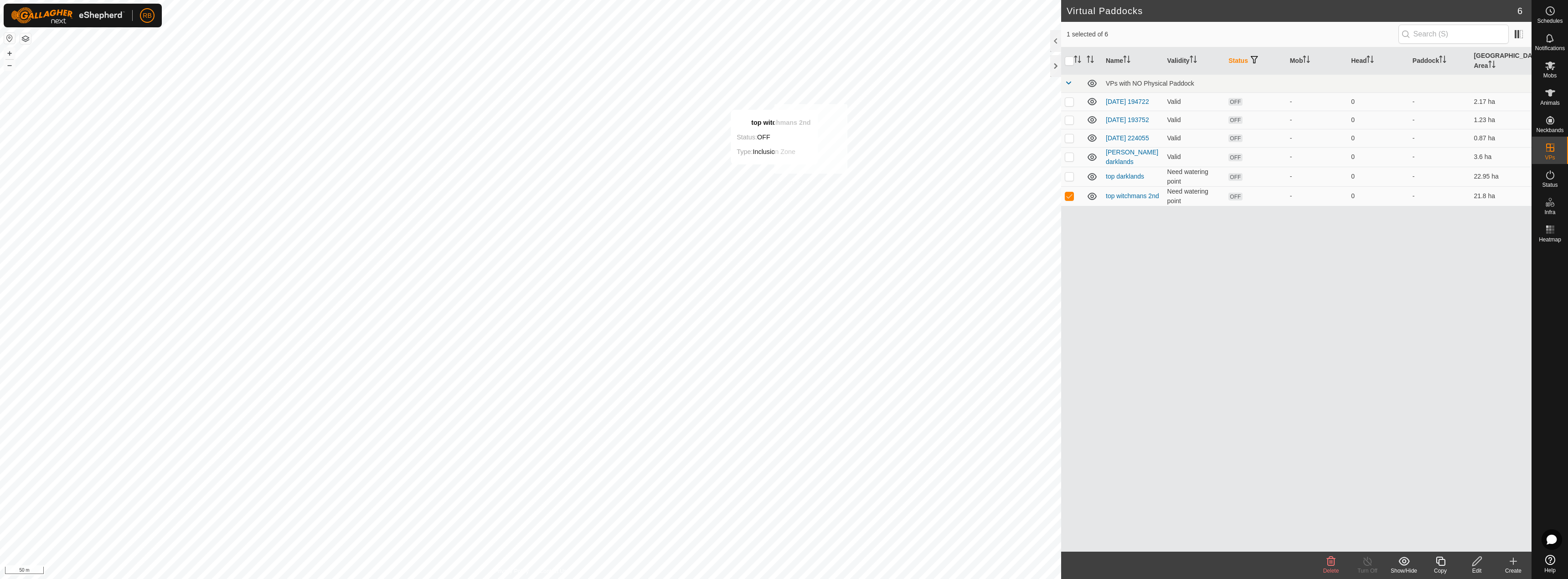 checkbox on "true" 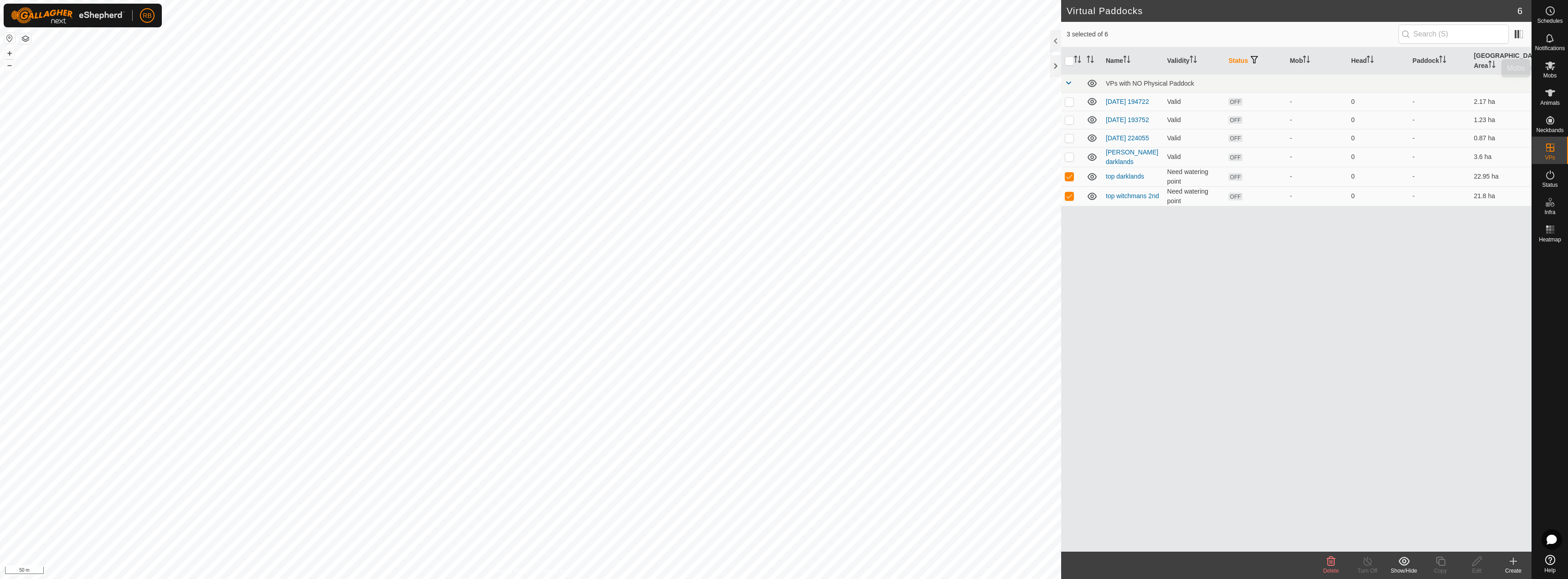 click 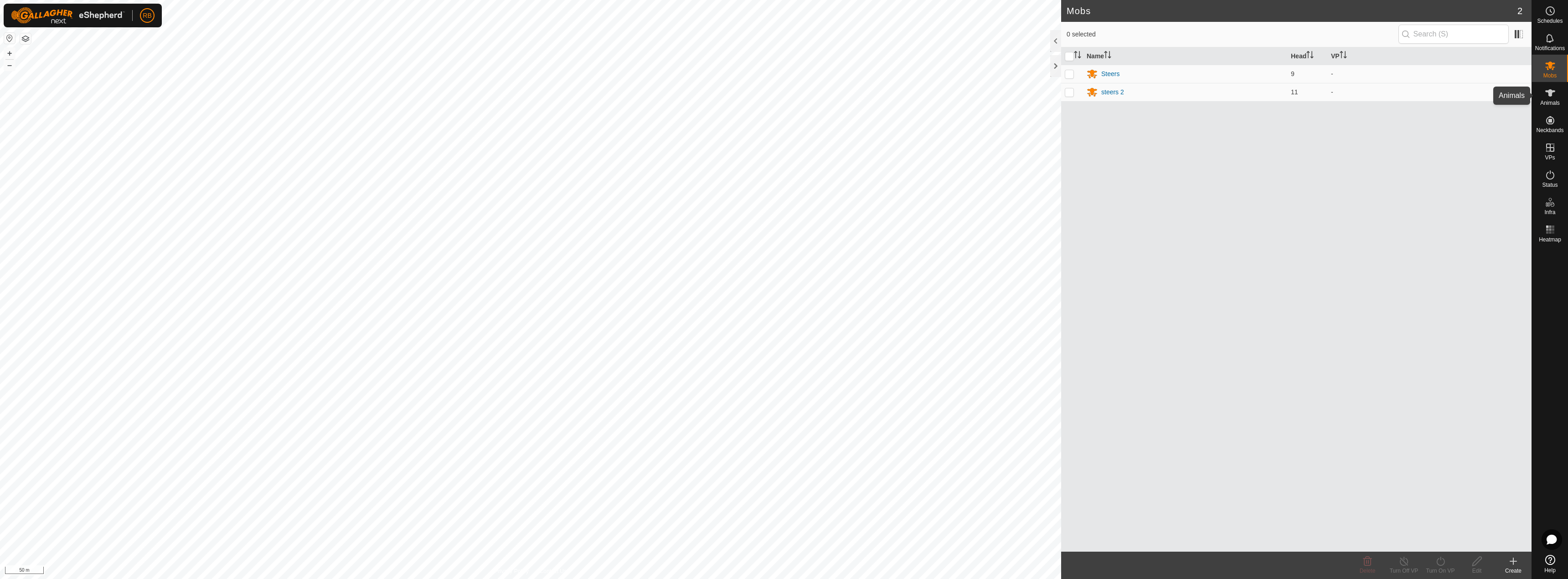click 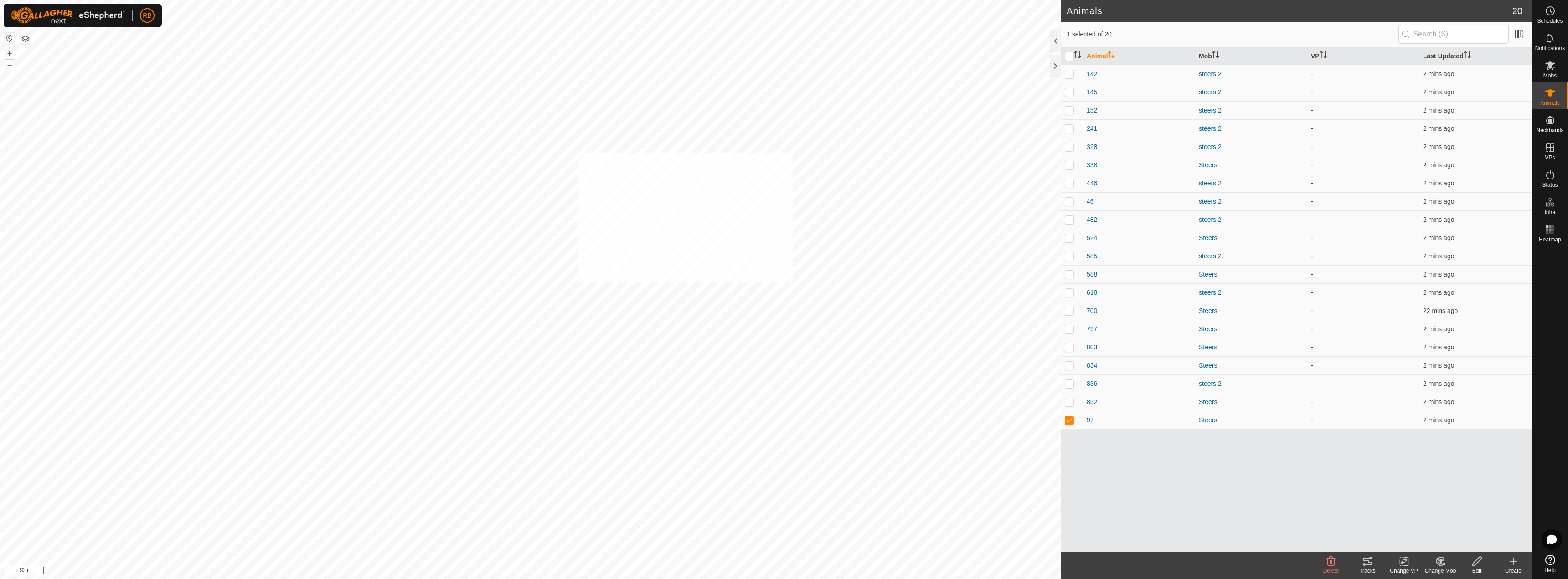 checkbox on "true" 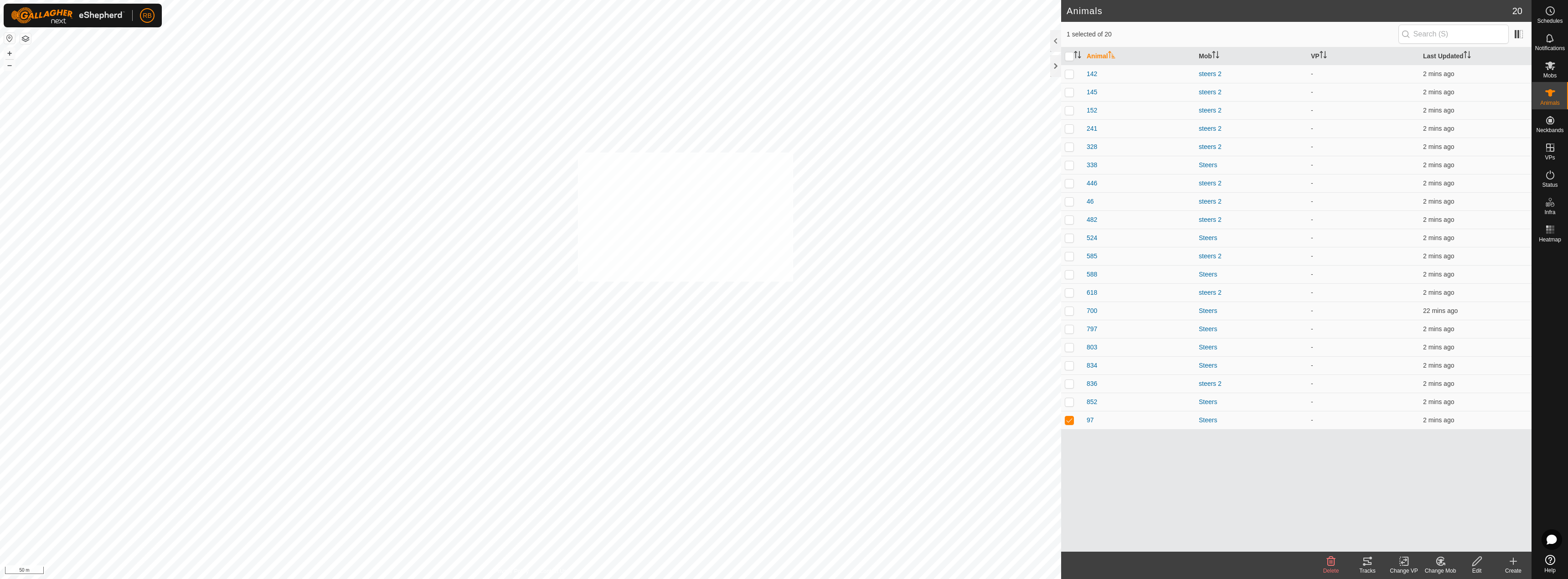 checkbox on "true" 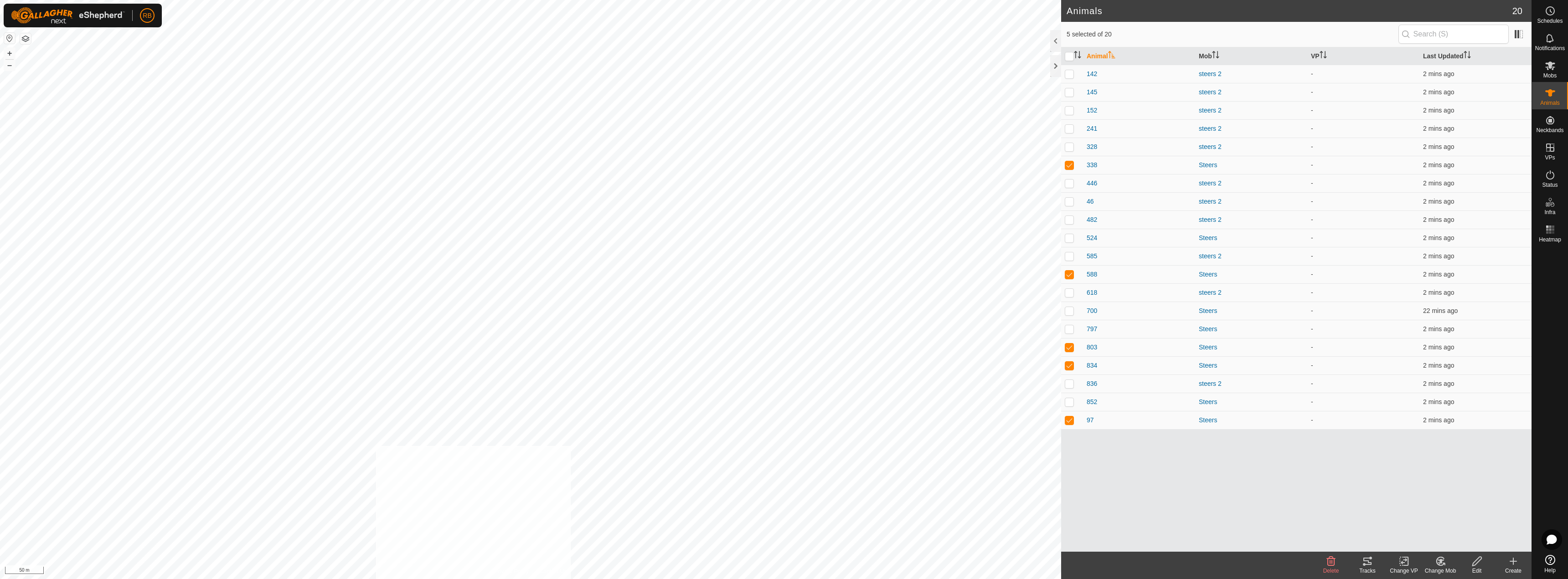 click on "RB Schedules Notifications Mobs Animals Neckbands VPs Status Infra Heatmap Help Animals 20  5 selected of 20   Animal   Mob   VP   Last Updated   142   steers 2  -  2 mins ago  145   steers 2  -  2 mins ago  152   steers 2  -  2 mins ago  241   steers 2  -  2 mins ago  328   steers 2  -  2 mins ago  338   Steers  -  2 mins ago  446   steers 2  -  2 mins ago  46   steers 2  -  2 mins ago  482   steers 2  -  2 mins ago  524   Steers  -  2 mins ago  585   steers 2  -  2 mins ago  588   Steers  -  2 mins ago  618   steers 2  -  2 mins ago  700   Steers  -  22 mins ago  797   Steers  -  2 mins ago  803   Steers  -  2 mins ago  834   Steers  -  2 mins ago  836   steers 2  -  2 mins ago  852   Steers  -  2 mins ago  97   Steers  -  2 mins ago Delete  Tracks   Change VP   Change Mob   Edit   Create  Privacy Policy Contact Us
97
1271200097
Steers
- + – ⇧ i 50 m" at bounding box center [784, 289] 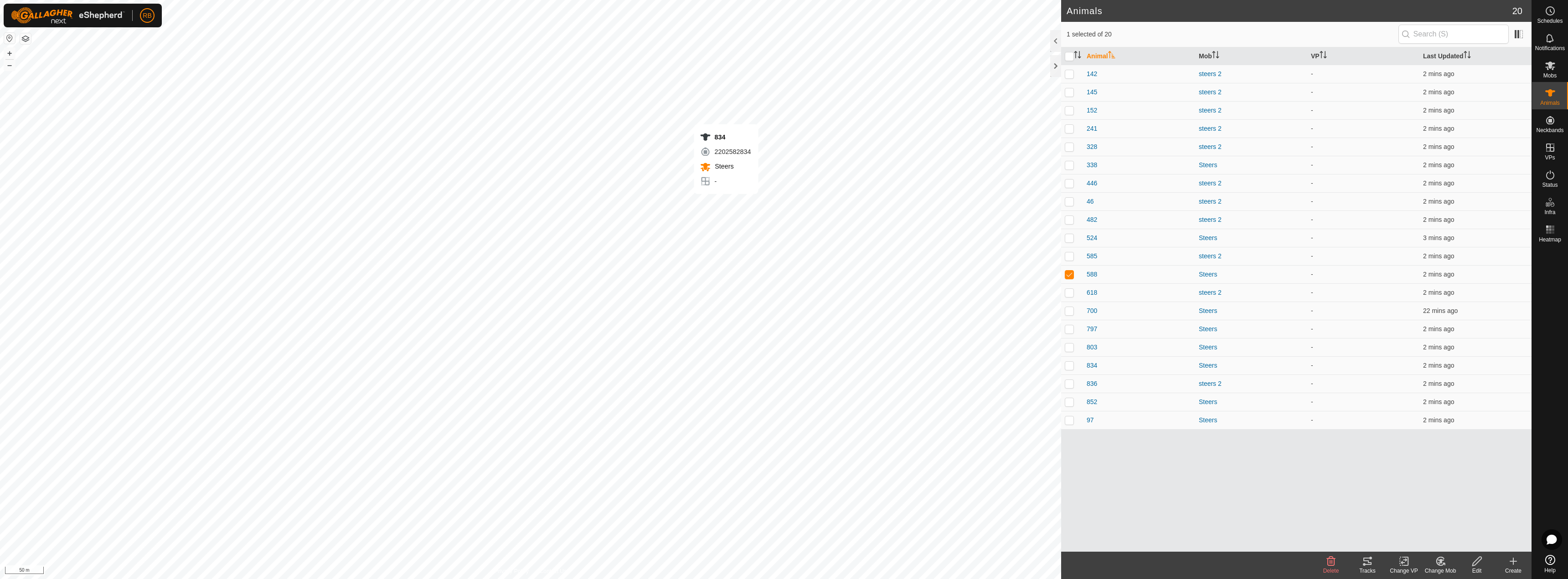 checkbox on "false" 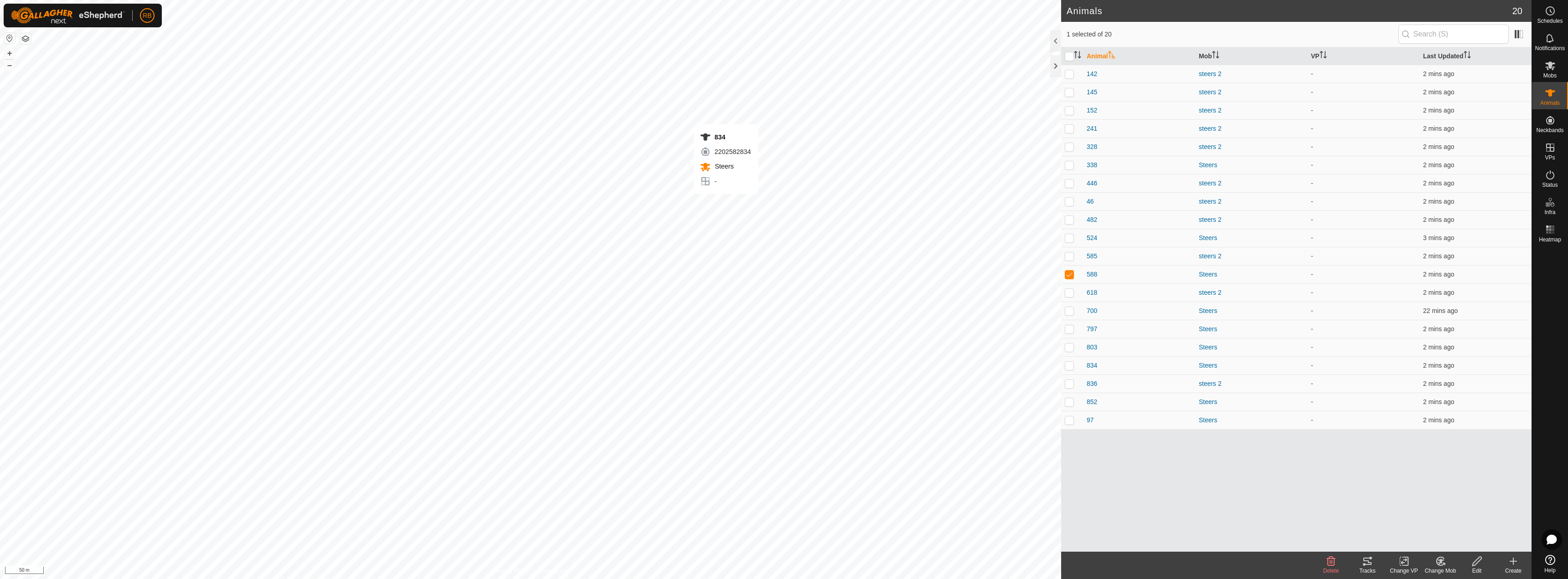 checkbox on "true" 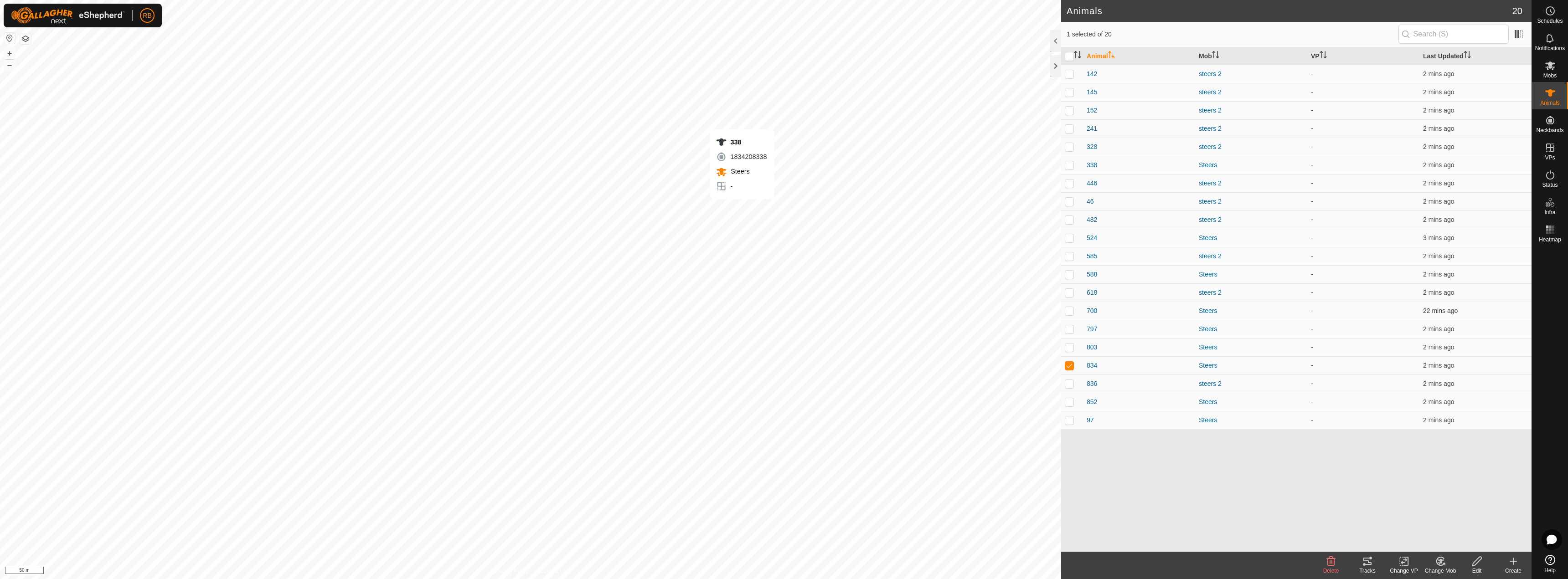 checkbox on "true" 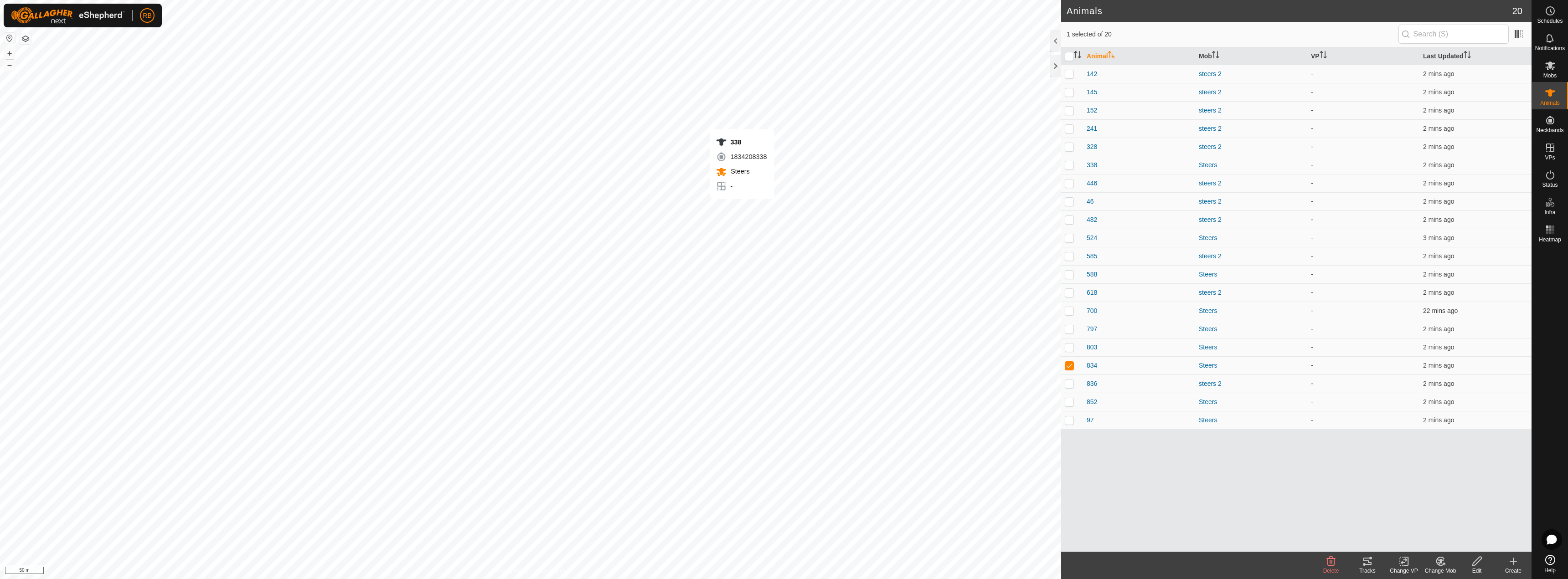 checkbox on "false" 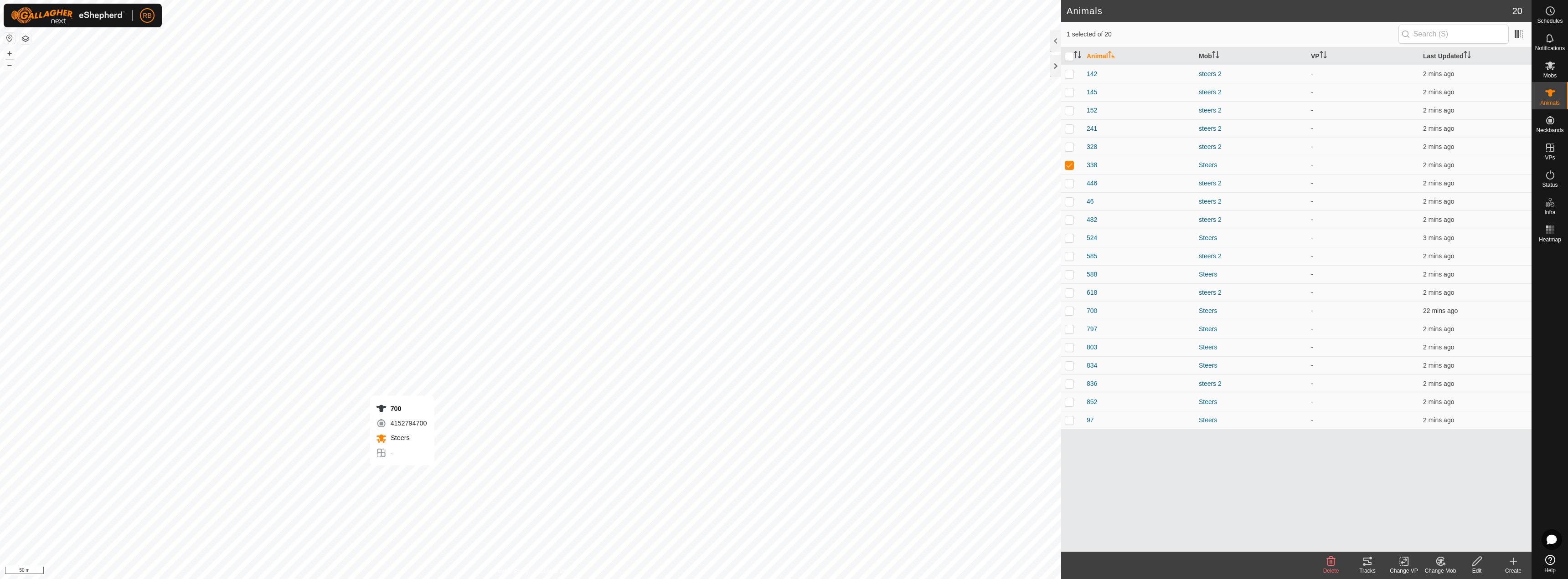 checkbox on "false" 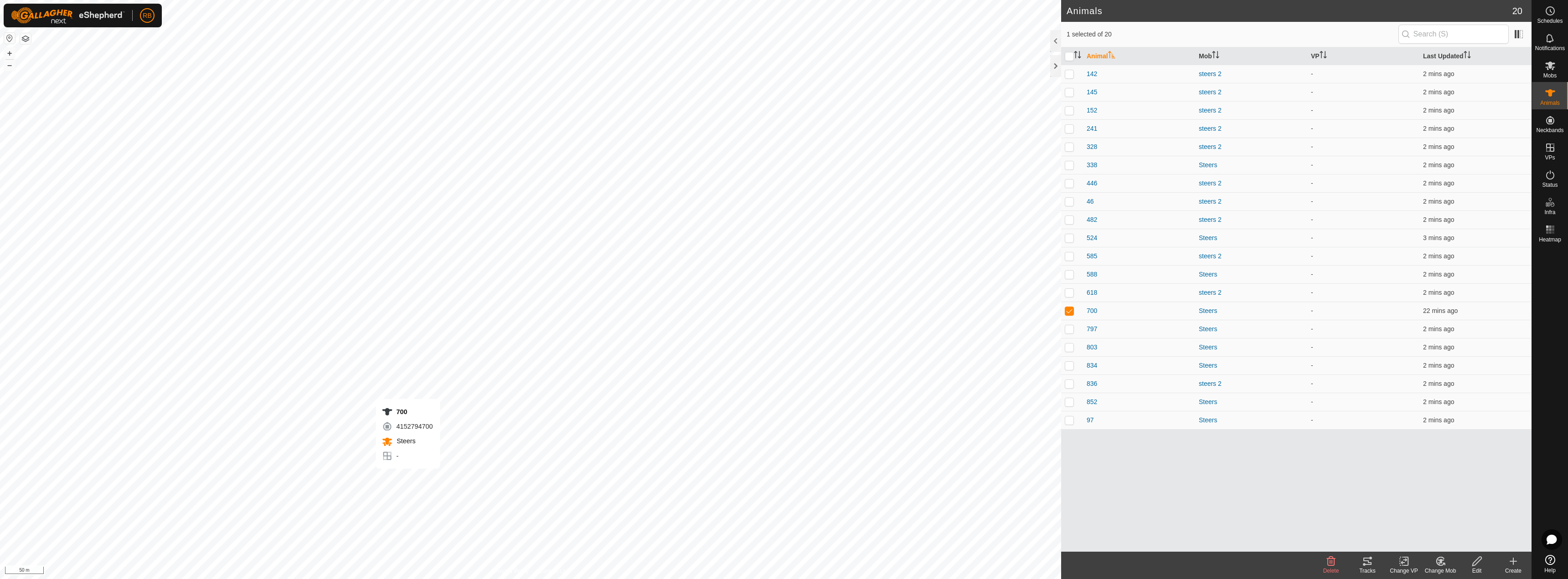 checkbox on "false" 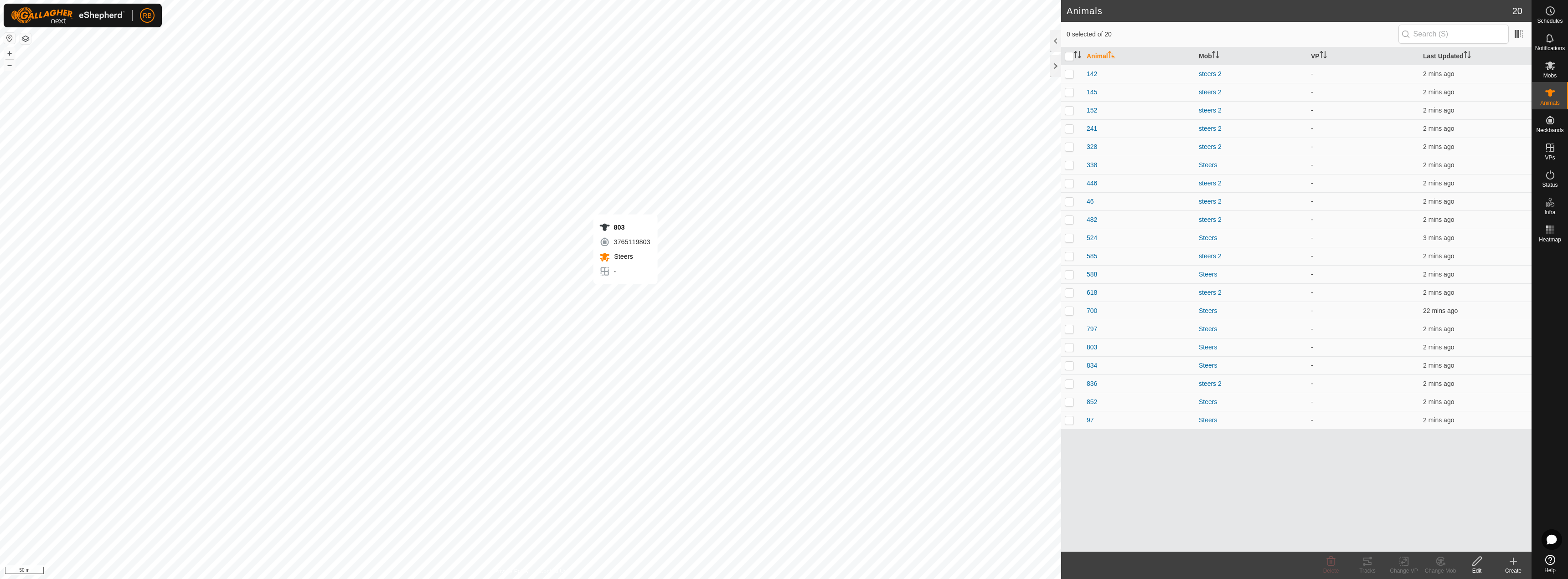 checkbox on "true" 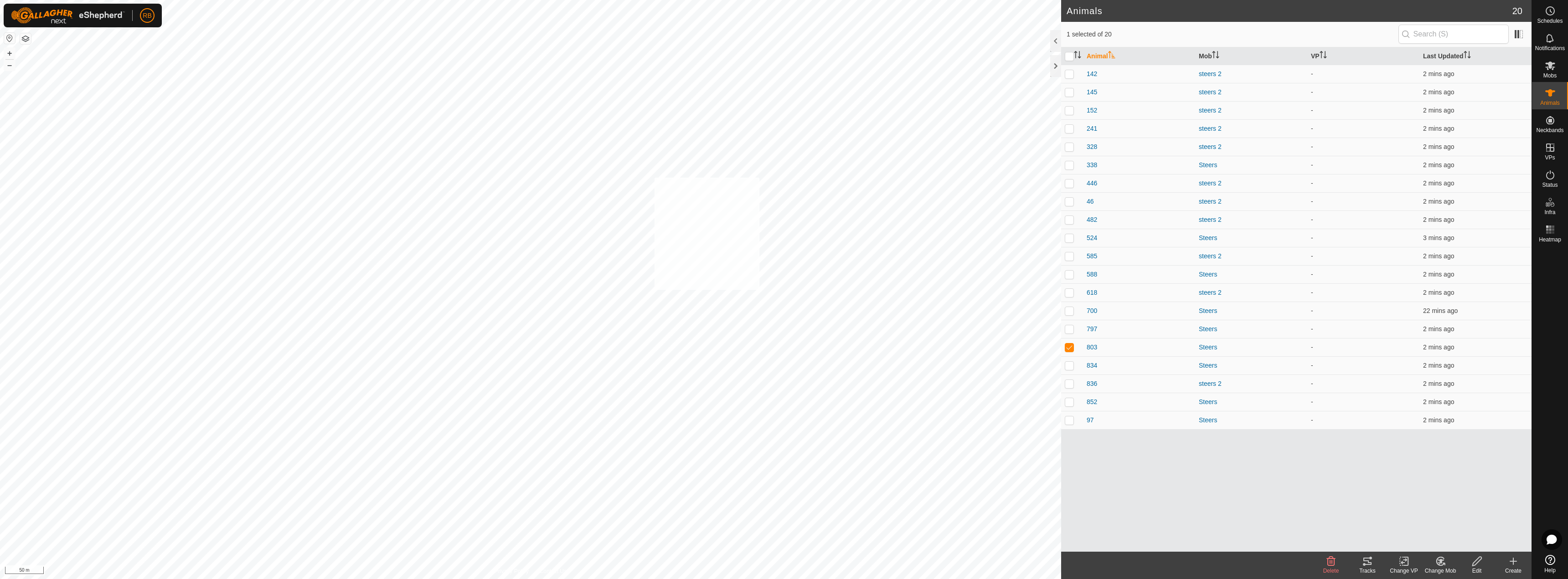 checkbox on "true" 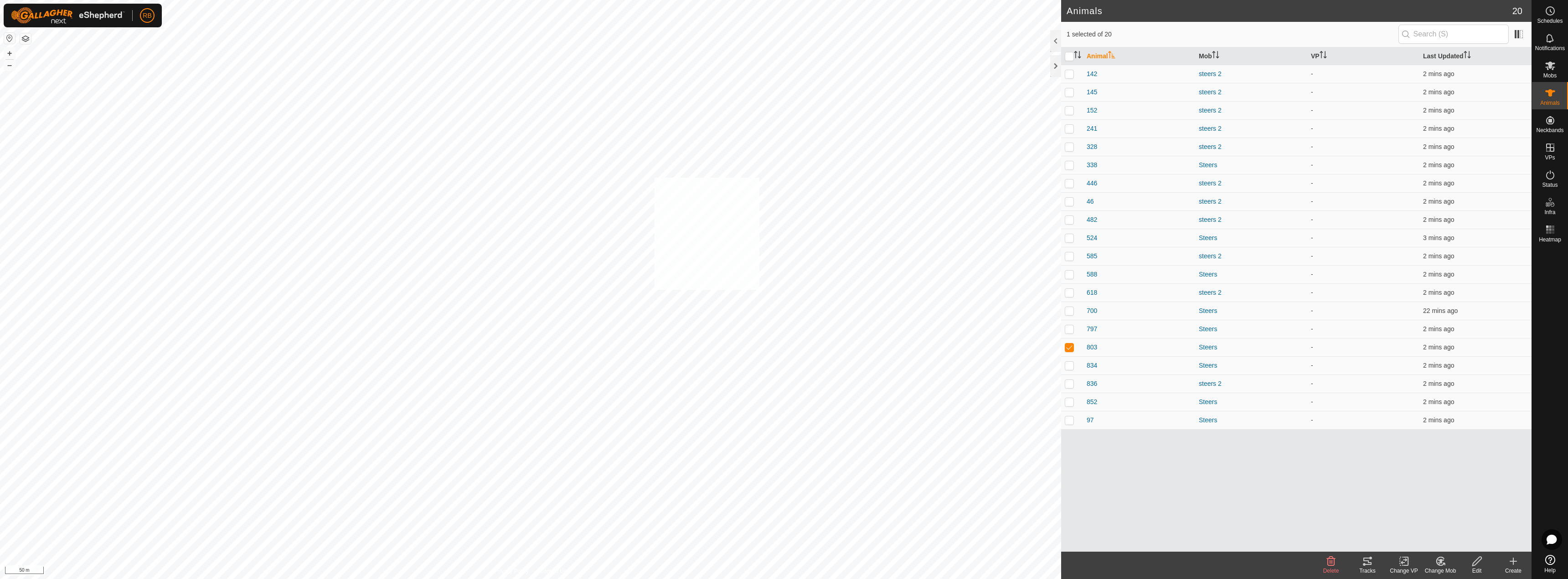 checkbox on "true" 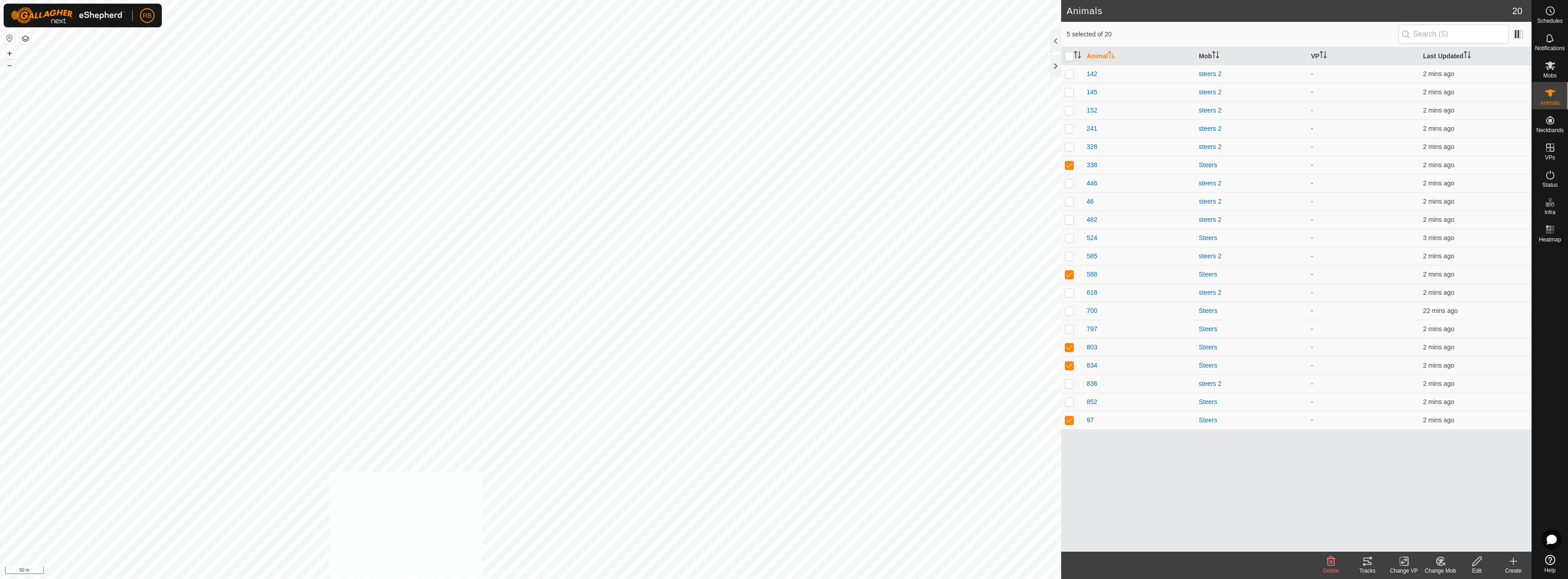 click on "RB Schedules Notifications Mobs Animals Neckbands VPs Status Infra Heatmap Help Animals 20  5 selected of 20   Animal   Mob   VP   Last Updated   142   steers 2  -  2 mins ago  145   steers 2  -  2 mins ago  152   steers 2  -  2 mins ago  241   steers 2  -  2 mins ago  328   steers 2  -  2 mins ago  338   Steers  -  2 mins ago  446   steers 2  -  2 mins ago  46   steers 2  -  2 mins ago  482   steers 2  -  2 mins ago  524   Steers  -  3 mins ago  585   steers 2  -  2 mins ago  588   Steers  -  2 mins ago  618   steers 2  -  2 mins ago  700   Steers  -  22 mins ago  797   Steers  -  2 mins ago  803   Steers  -  2 mins ago  834   Steers  -  2 mins ago  836   steers 2  -  2 mins ago  852   Steers  -  2 mins ago  97   Steers  -  2 mins ago Delete  Tracks   Change VP   Change Mob   Edit   Create  Privacy Policy Contact Us
241
3067579241
steers 2
- + – ⇧ i 50 m" at bounding box center (784, 289) 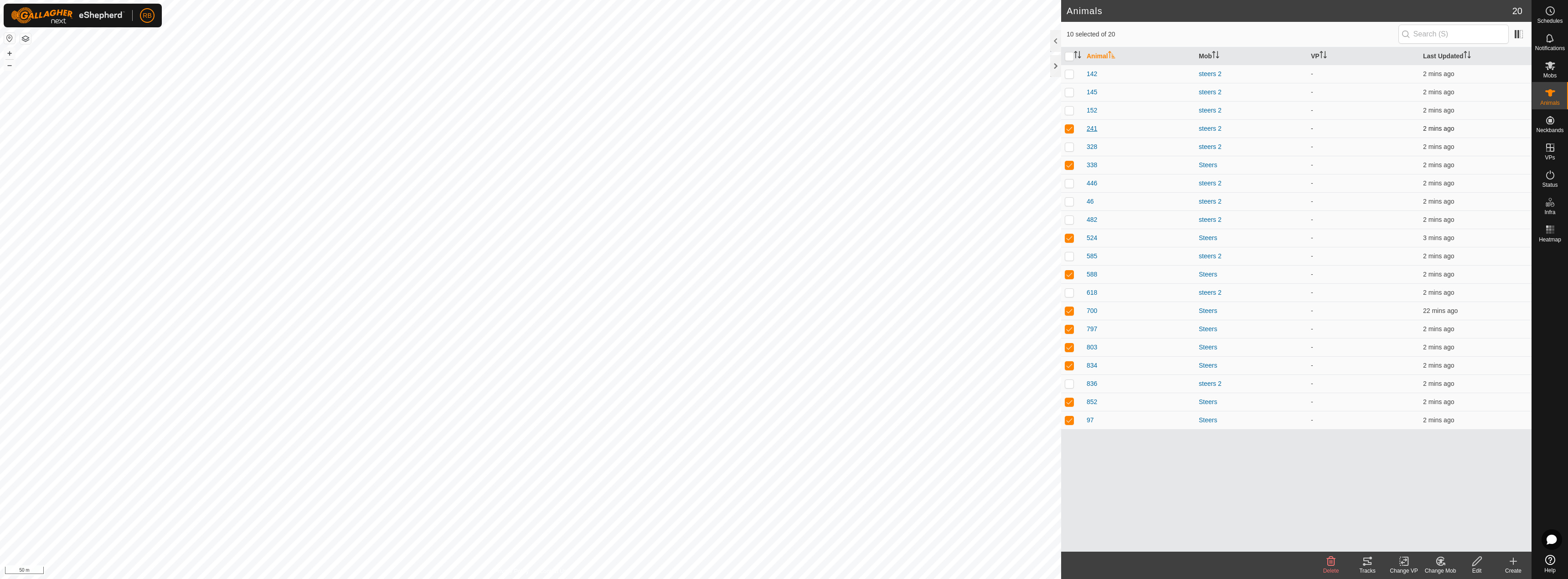 click on "241" at bounding box center (1092, 128) 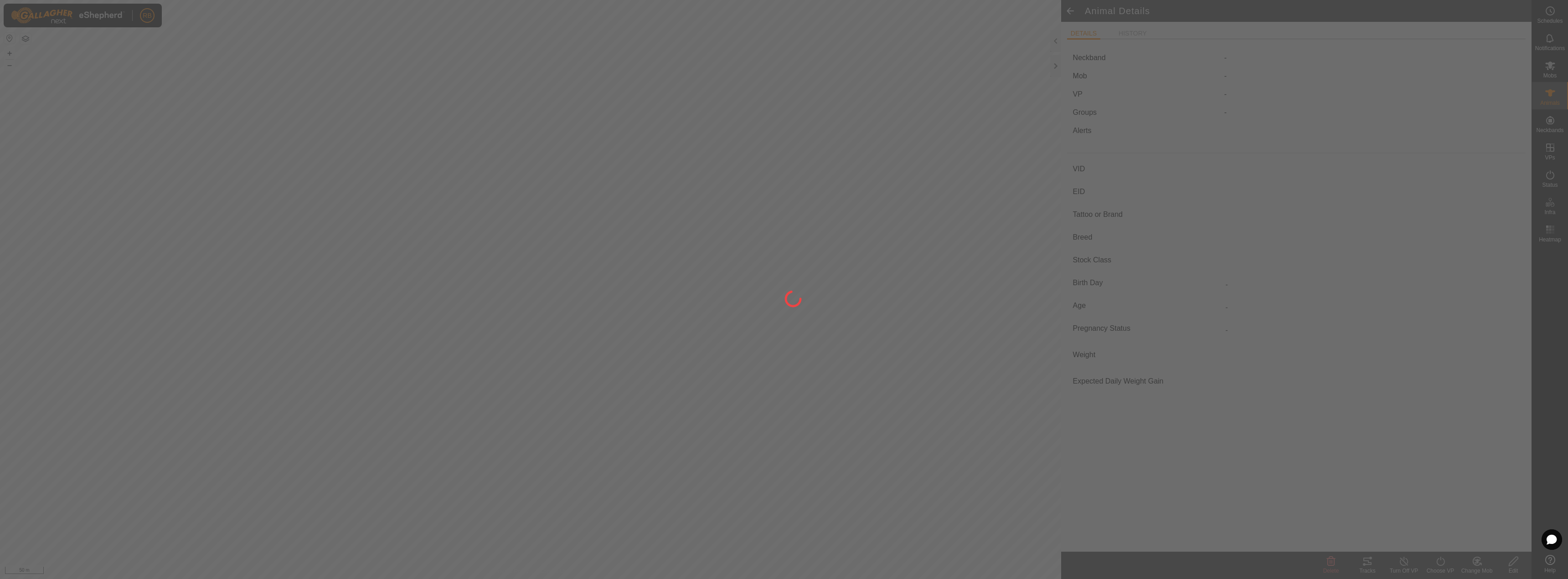 type on "241" 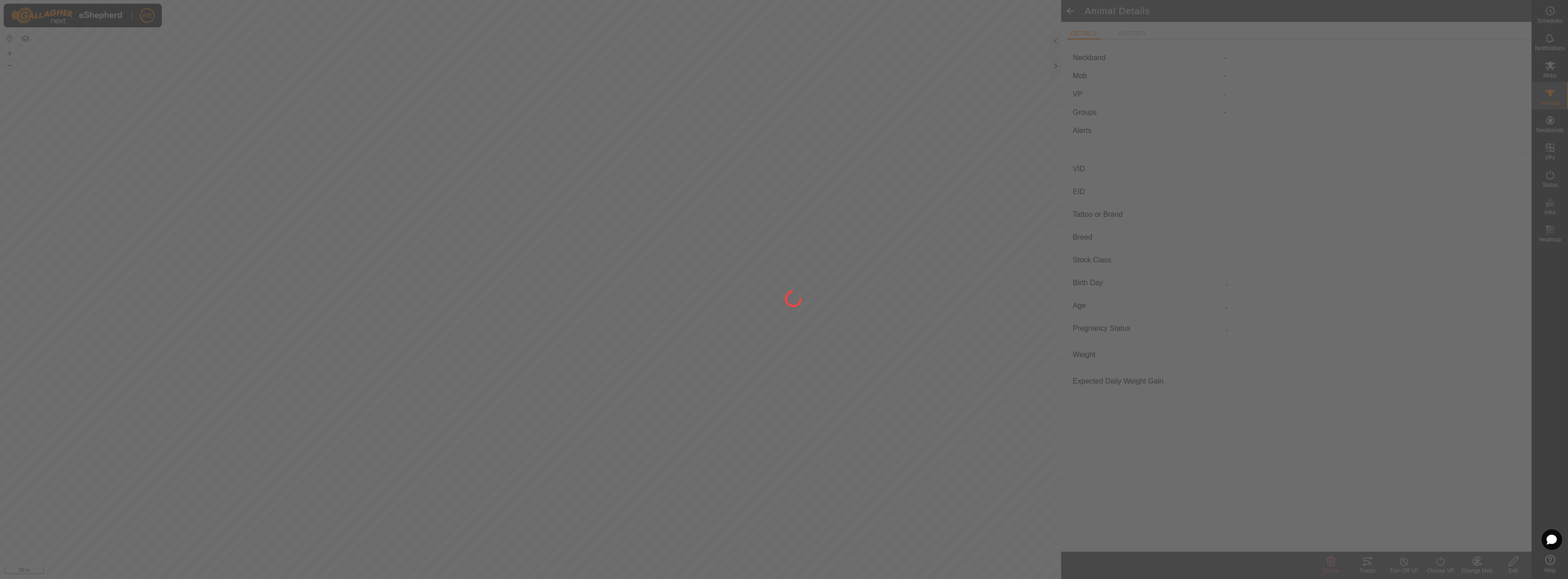 type on "-" 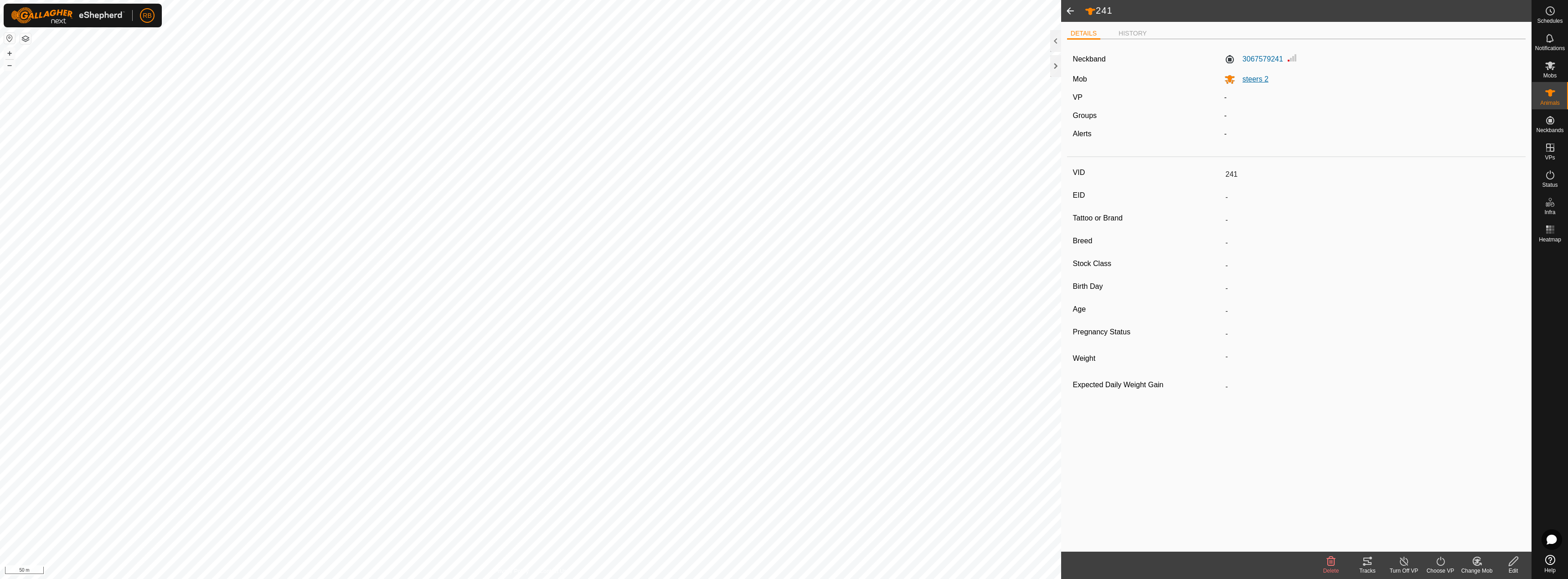 click on "steers 2" 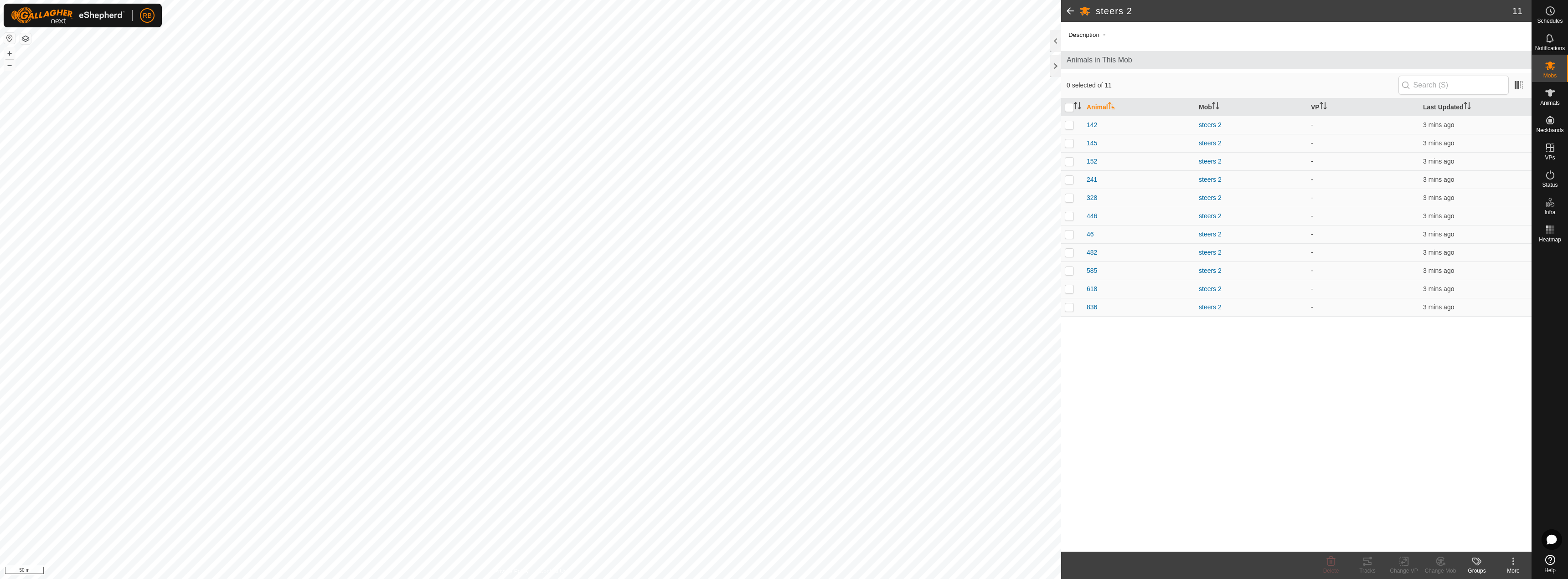 click 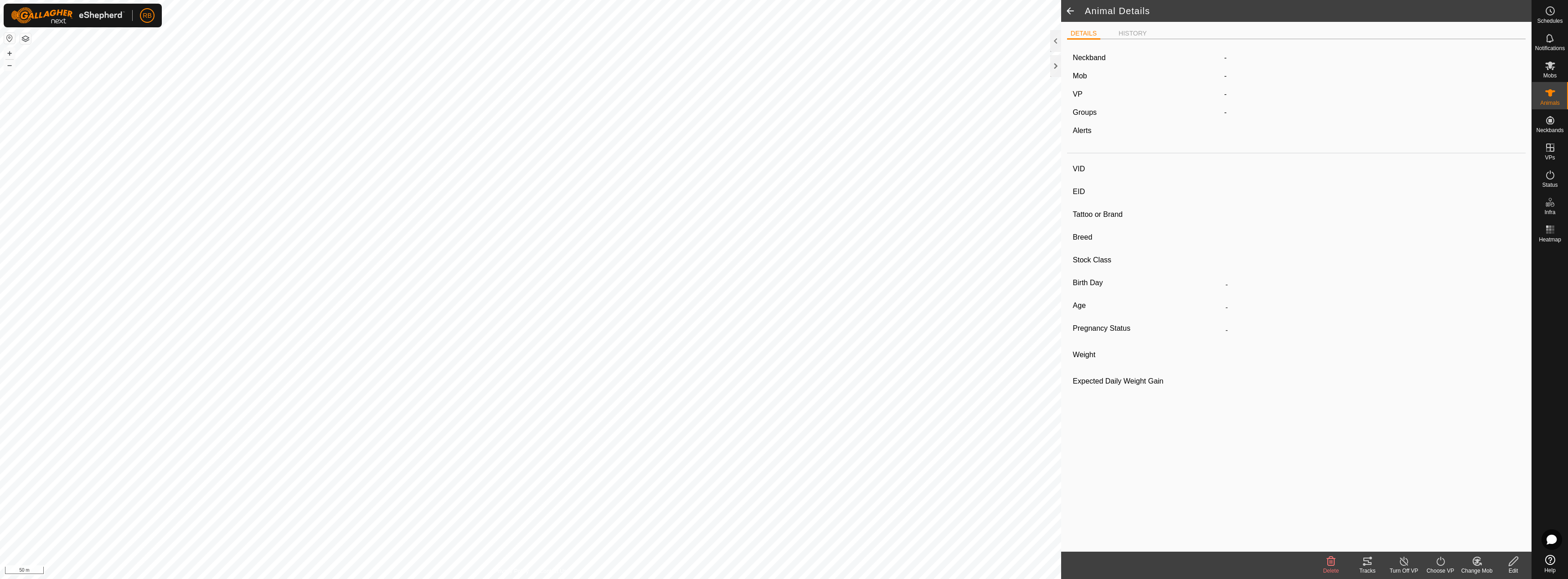 type on "241" 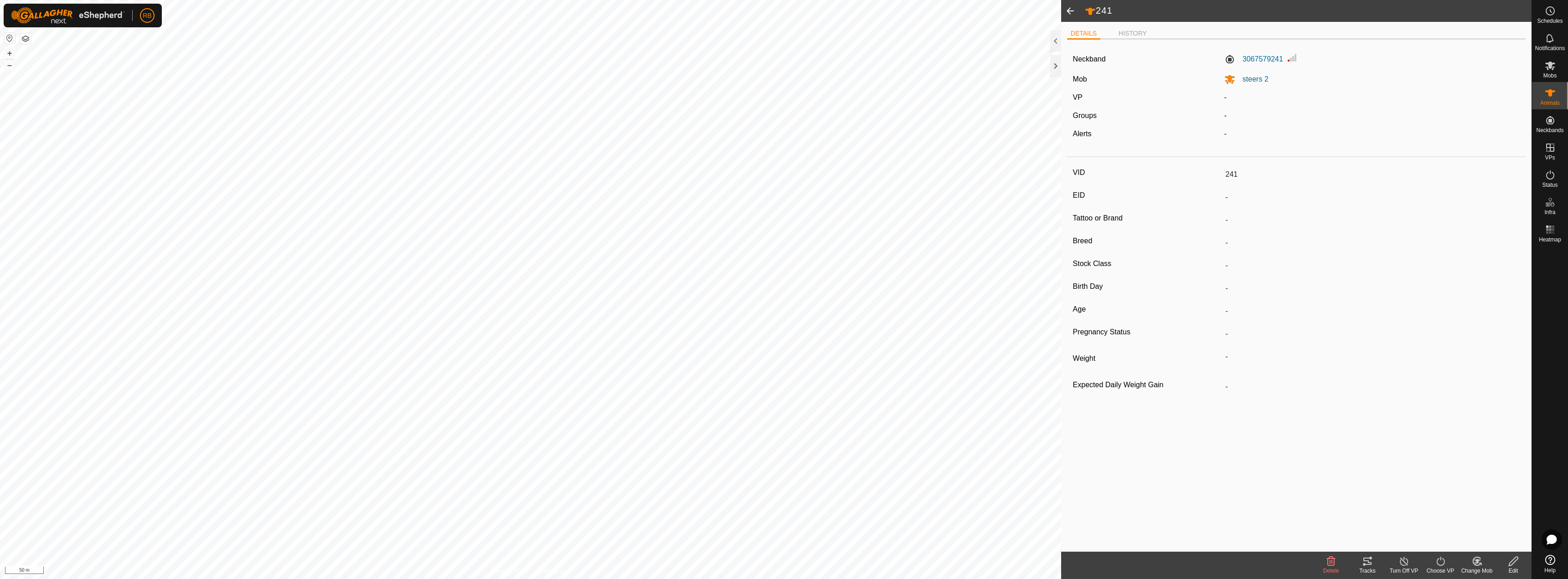 click 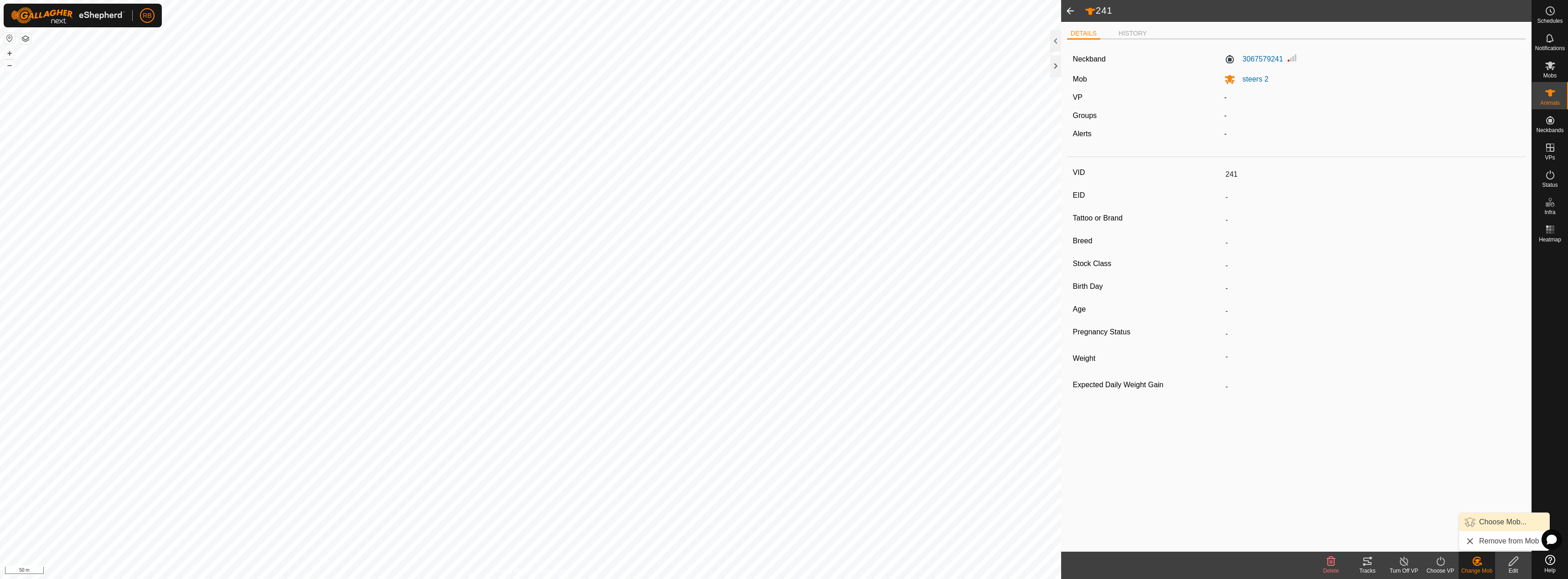 click on "Choose Mob..." at bounding box center [1504, 522] 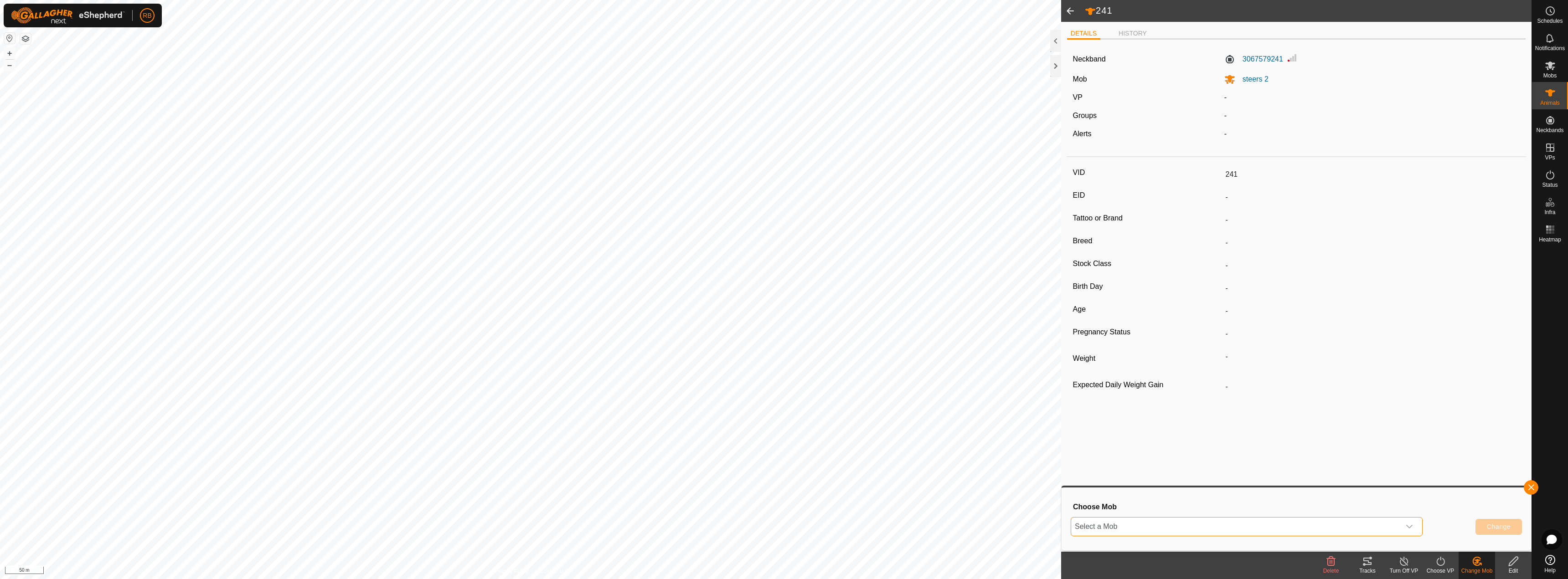 click on "Select a Mob" at bounding box center (1236, 527) 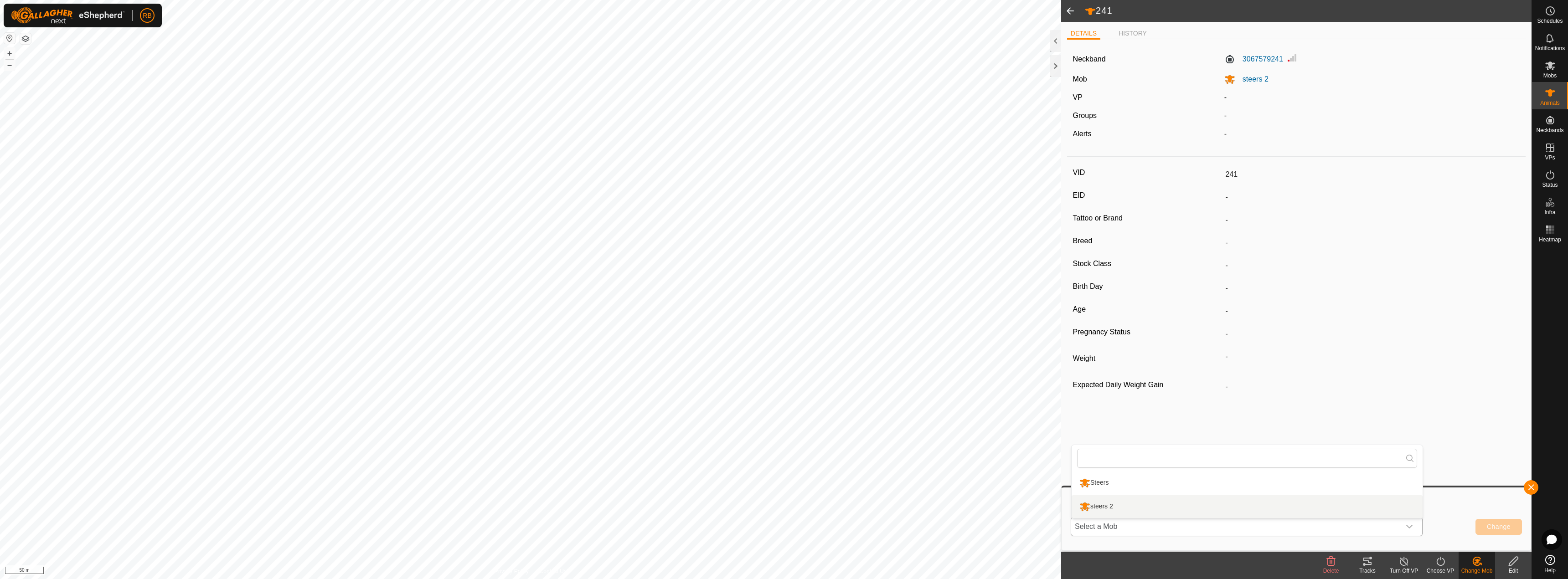click on "steers 2" at bounding box center (1247, 507) 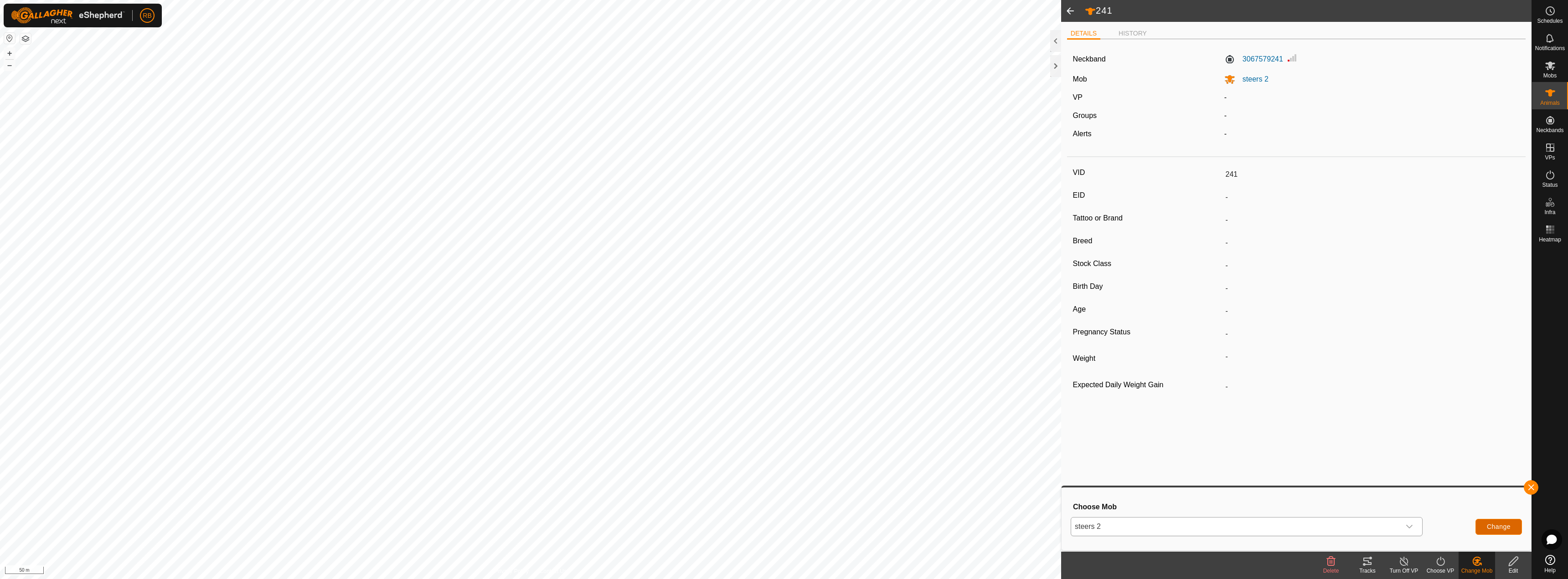 click on "Change" at bounding box center (1499, 527) 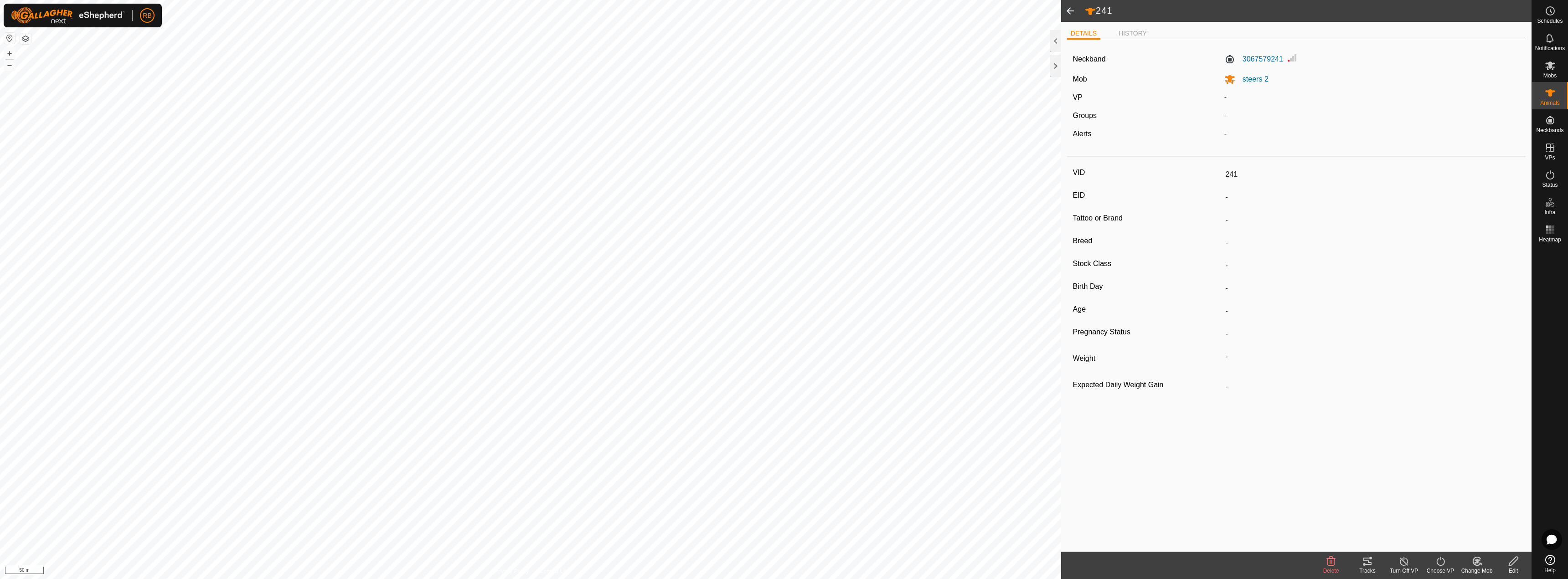 click 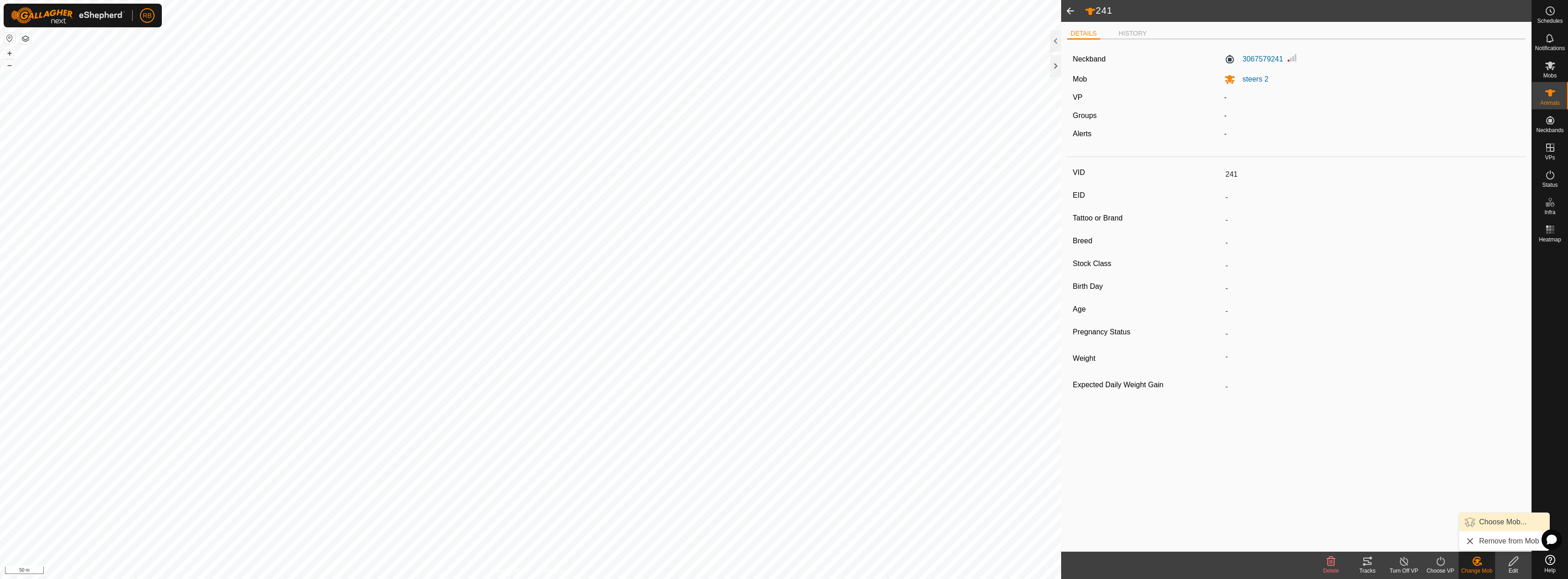 click on "Choose Mob..." at bounding box center [1504, 522] 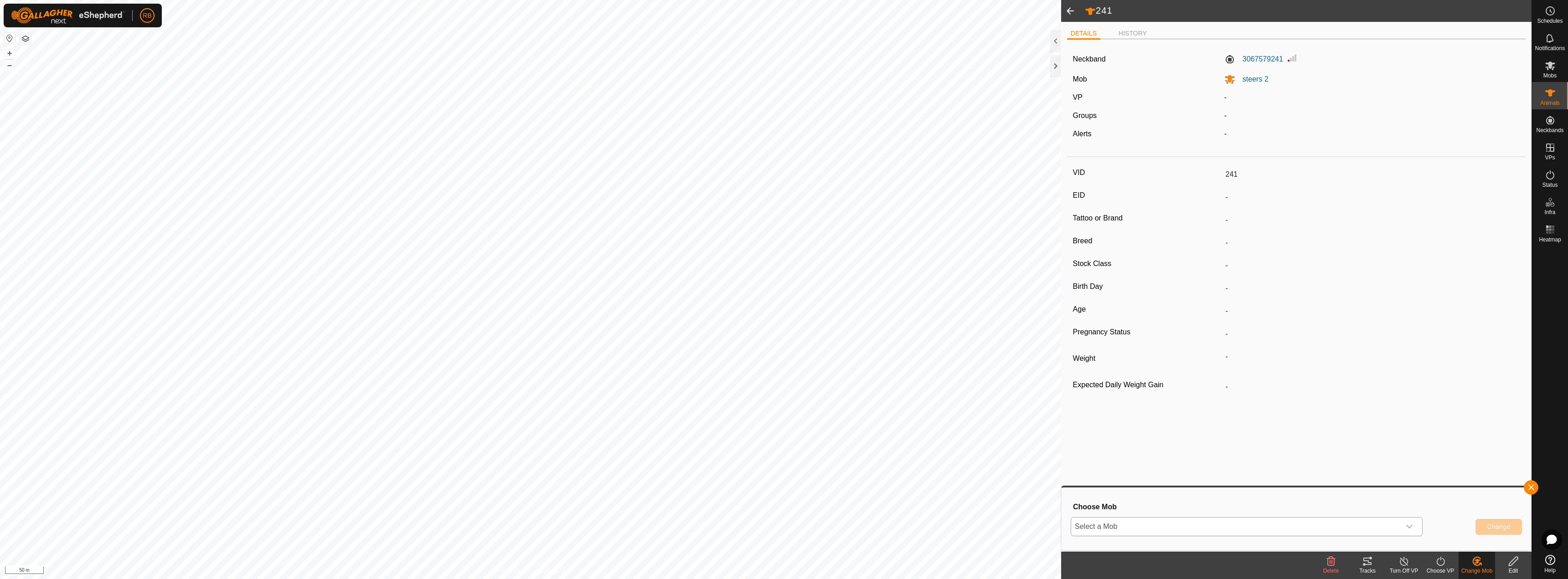 click on "Select a Mob" at bounding box center [1236, 527] 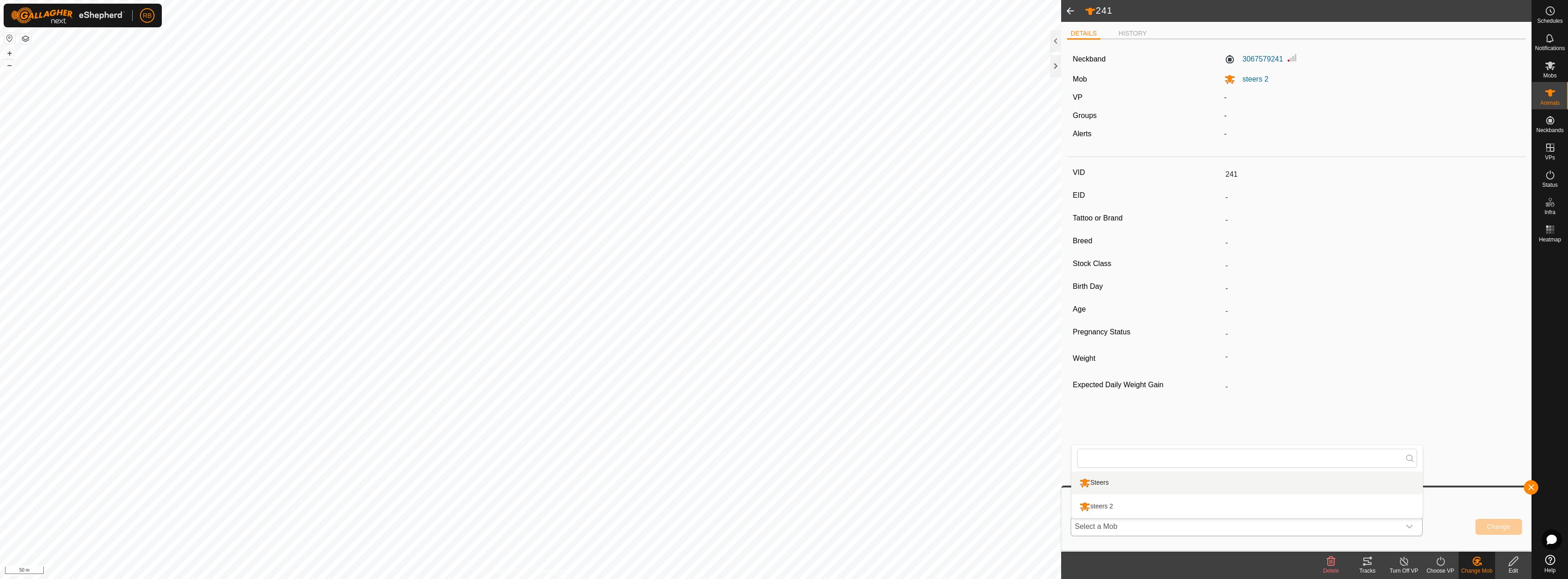 click on "Steers" at bounding box center [1247, 483] 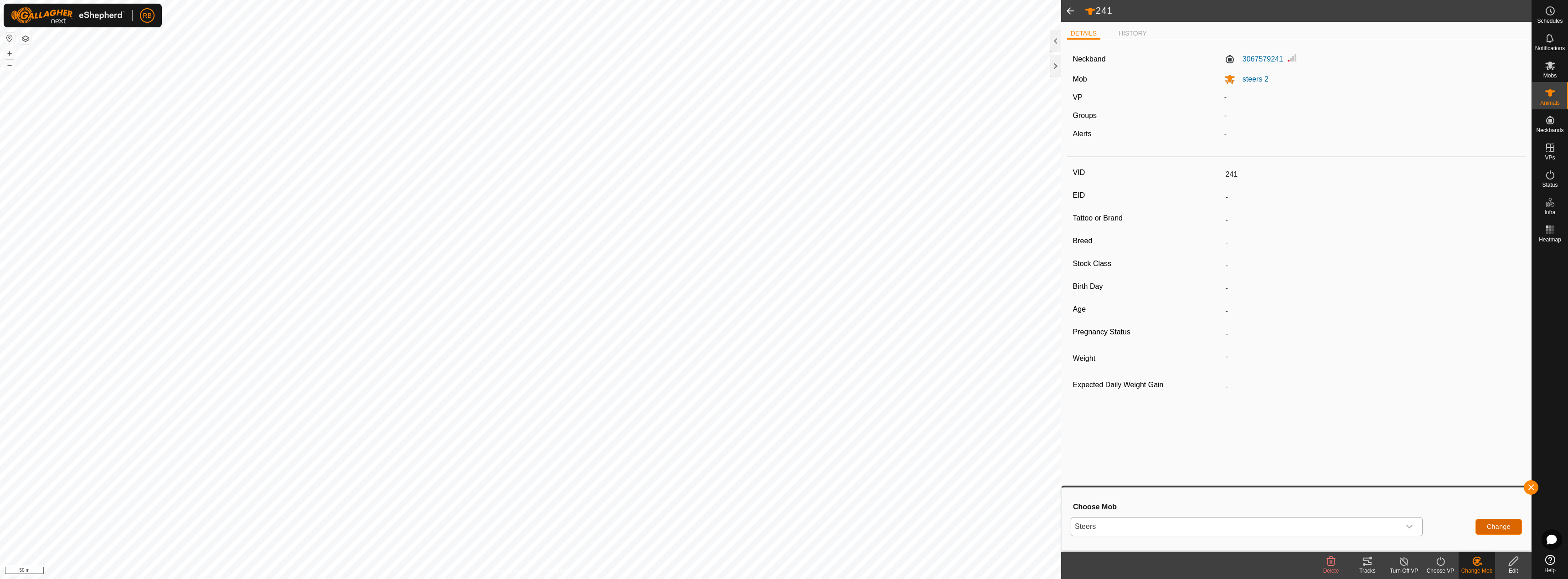 click on "Change" at bounding box center (1499, 527) 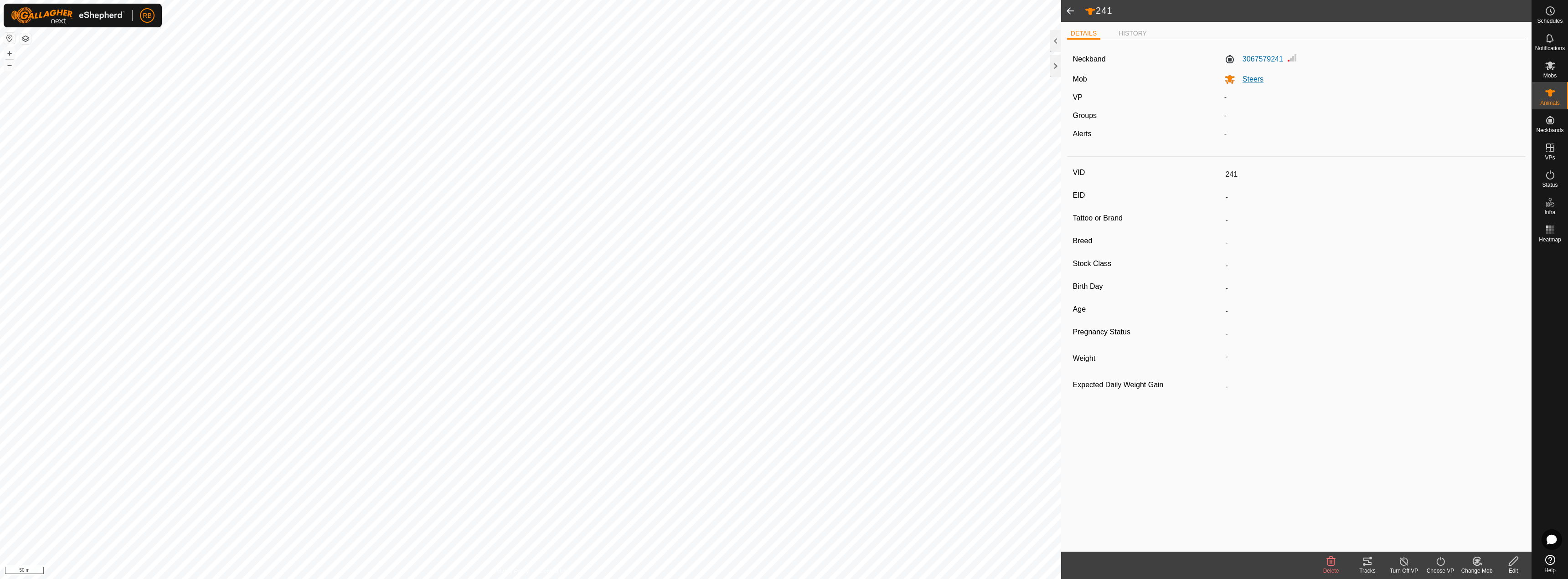 click on "Steers" 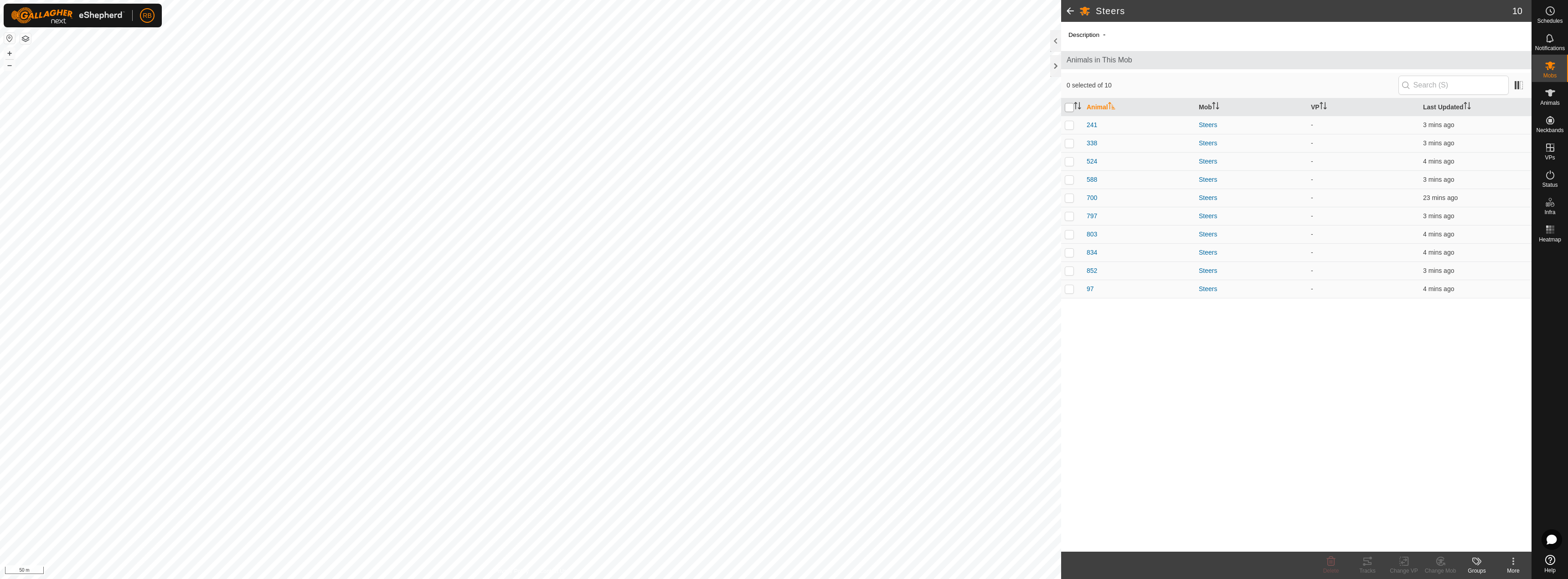 click at bounding box center [1069, 108] 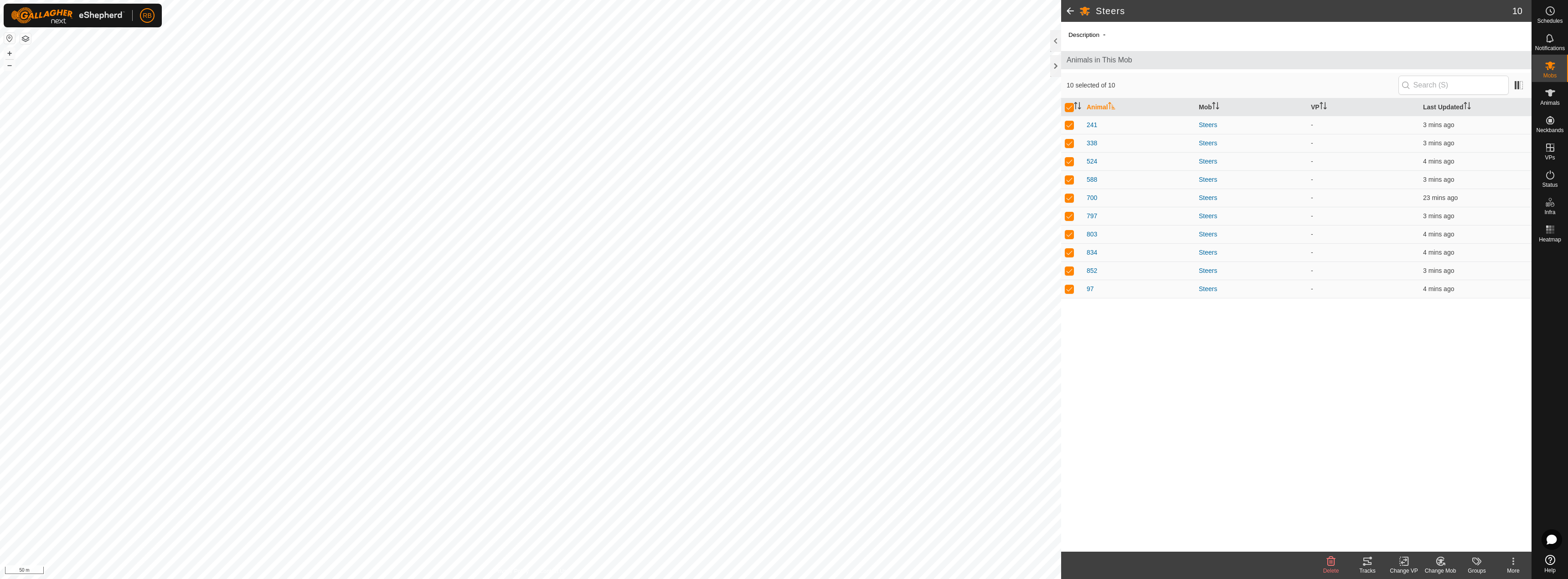 click 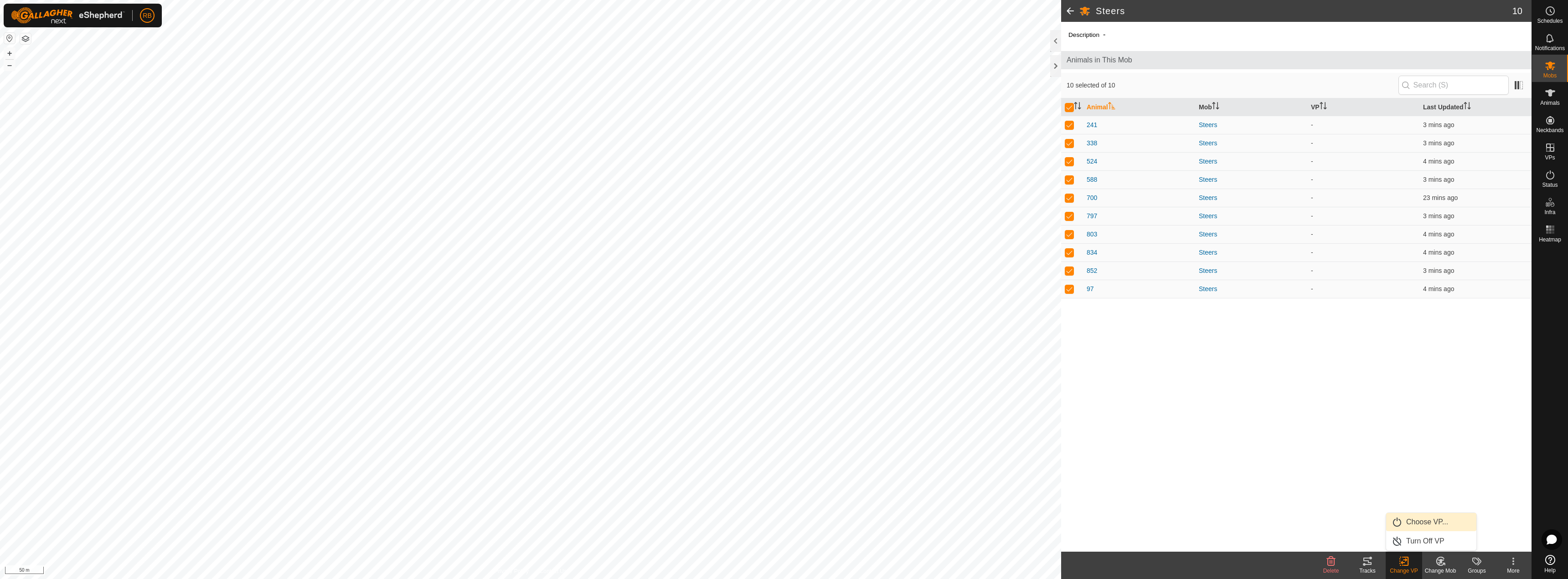 click on "Choose VP..." at bounding box center [1431, 522] 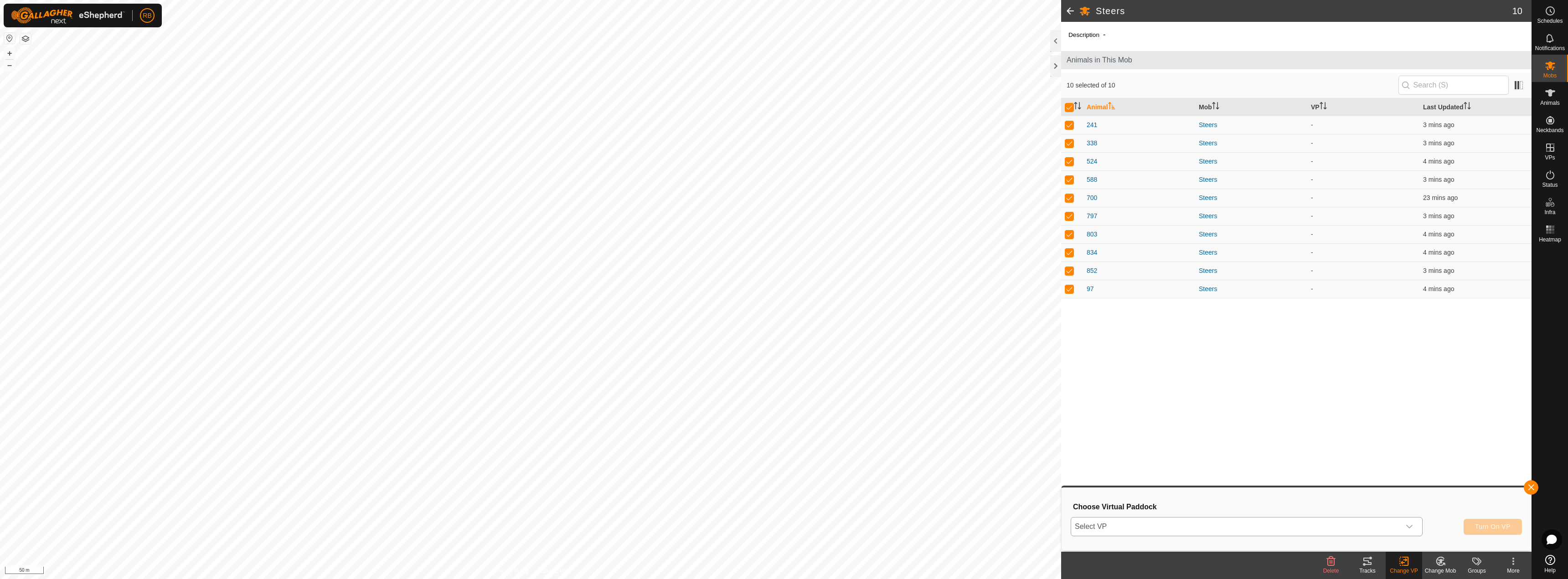 click on "Select VP" at bounding box center (1236, 527) 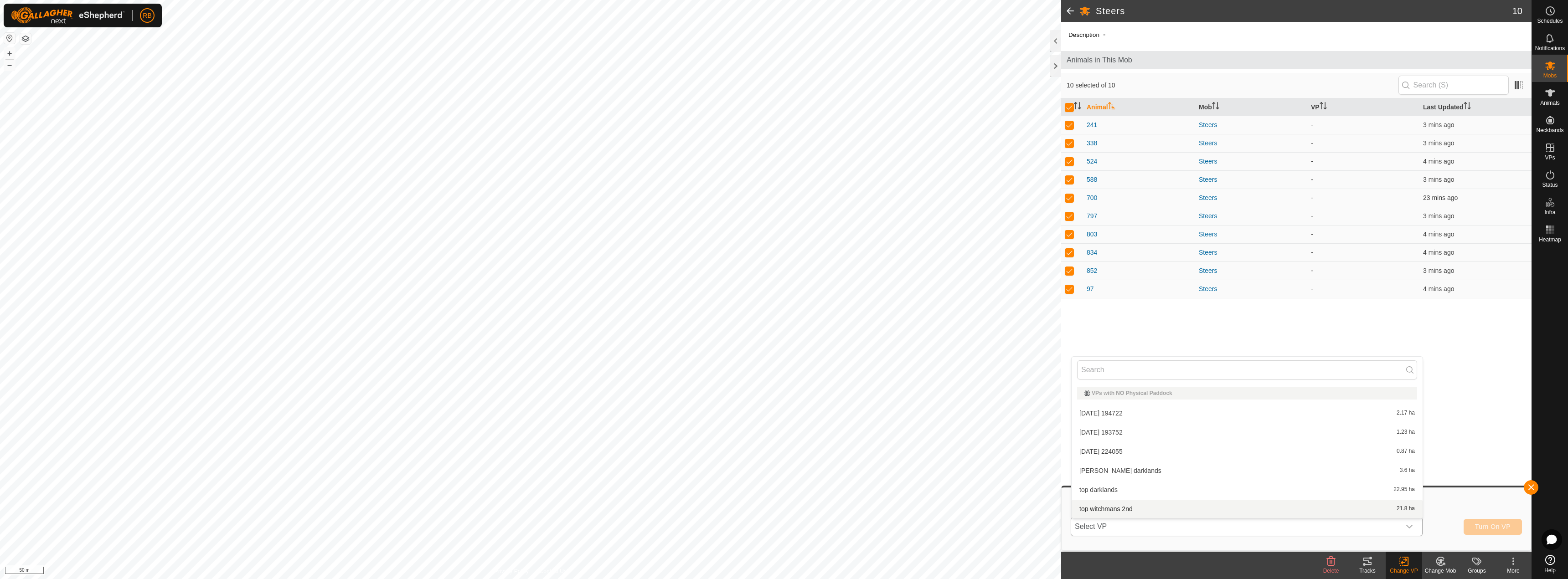 click on "top witchmans 2nd  21.8 ha" at bounding box center (1247, 509) 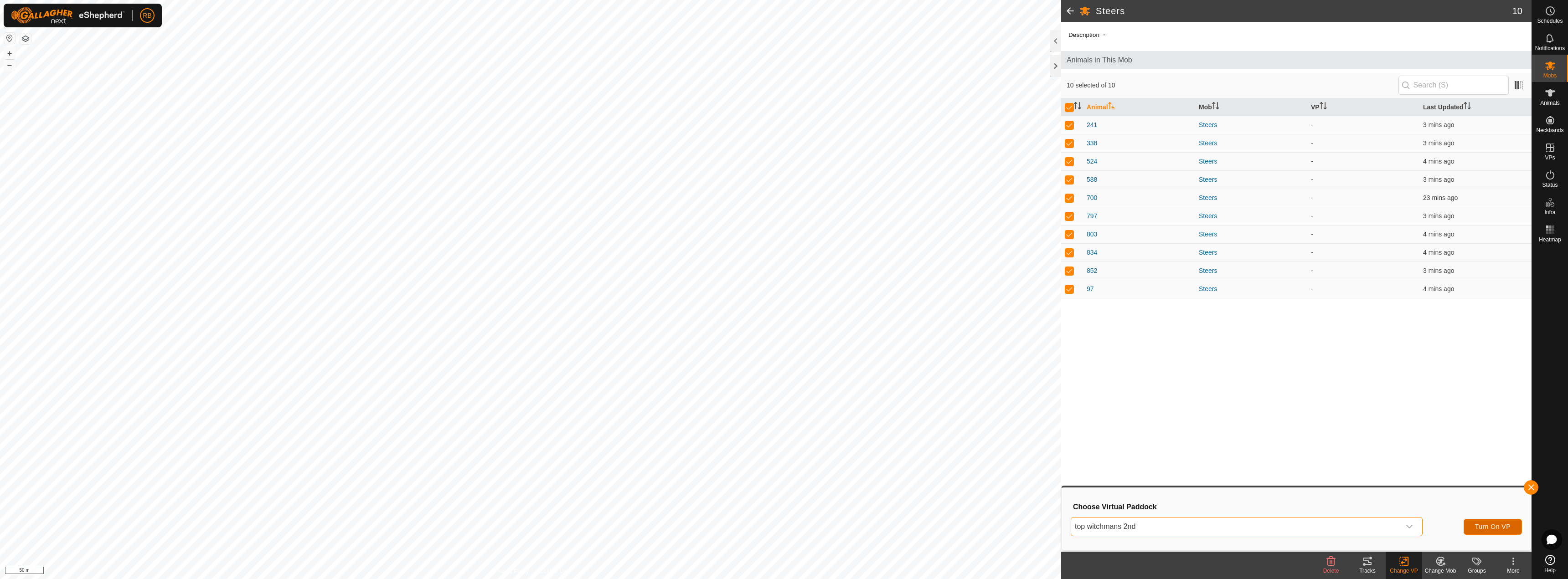 click on "Turn On VP" at bounding box center [1493, 527] 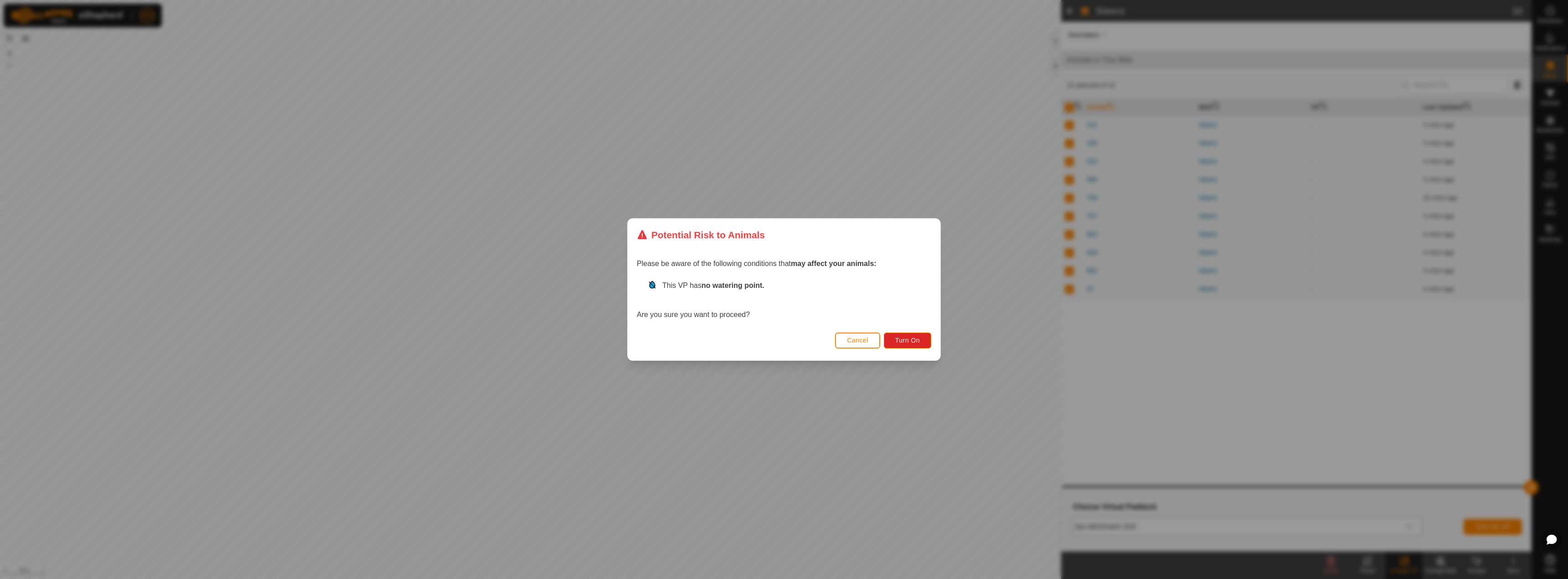 click on "Cancel Turn On" at bounding box center [784, 345] 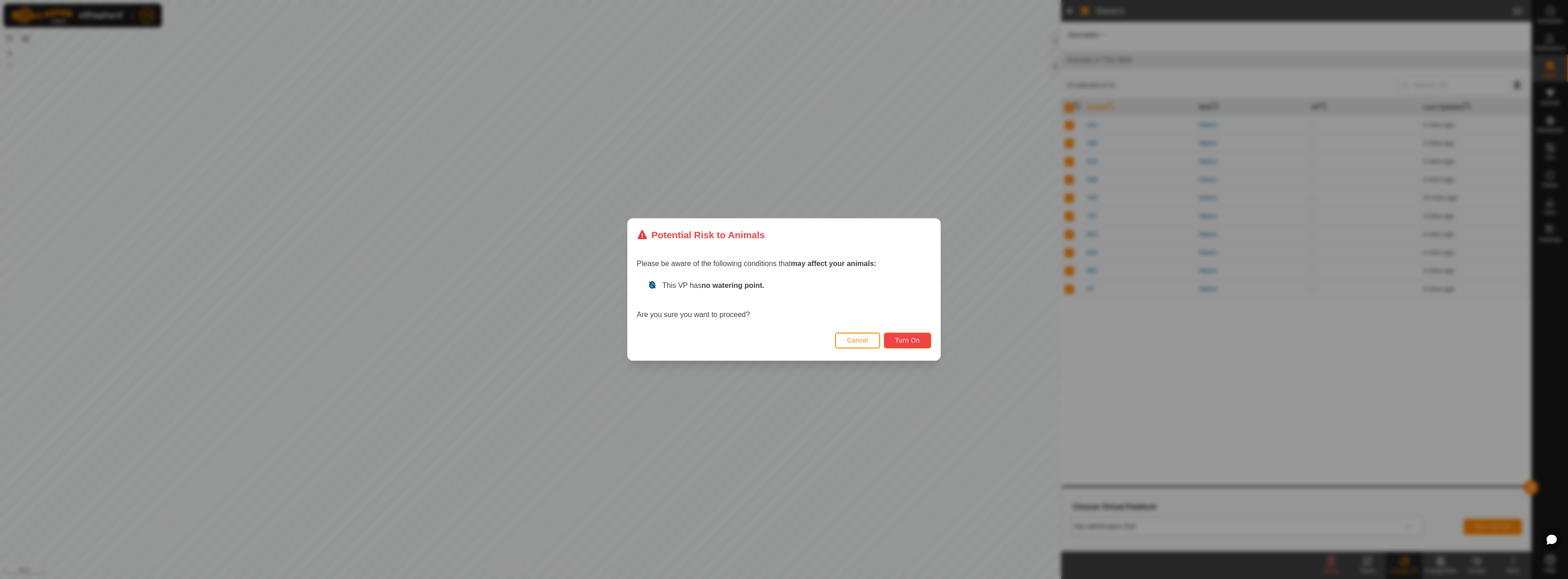 click on "Turn On" at bounding box center [908, 340] 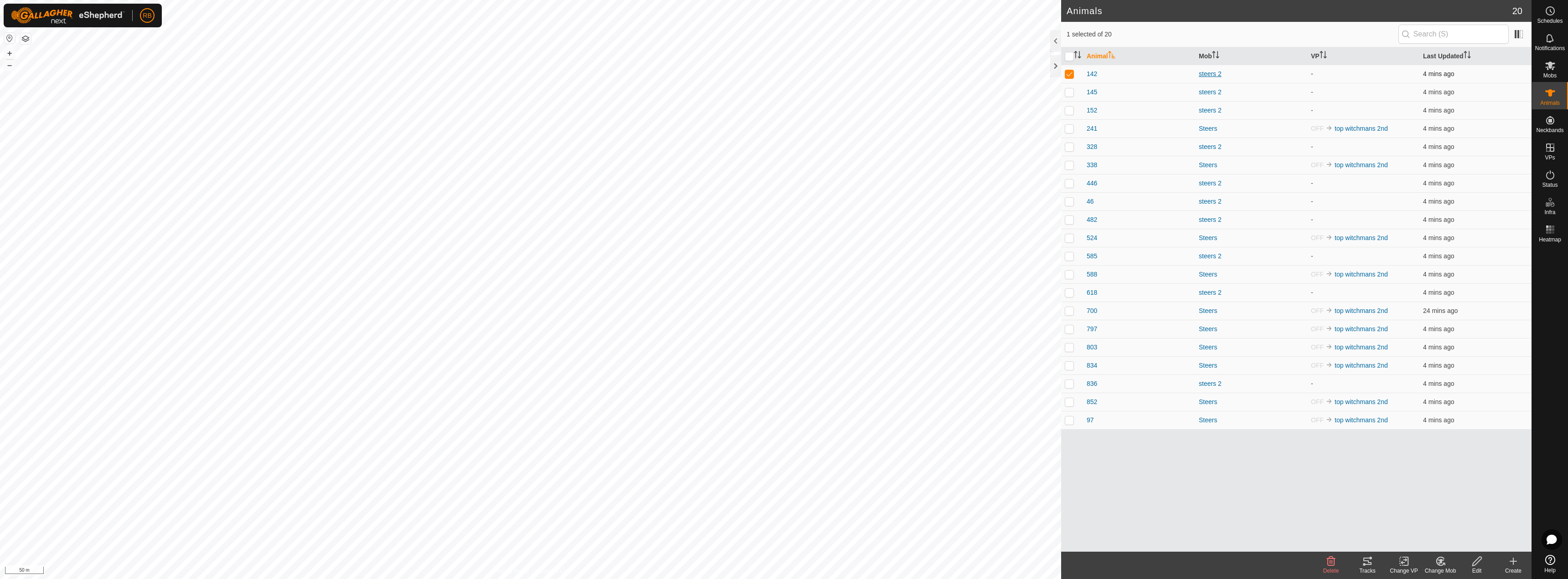 click on "steers 2" at bounding box center [1251, 74] 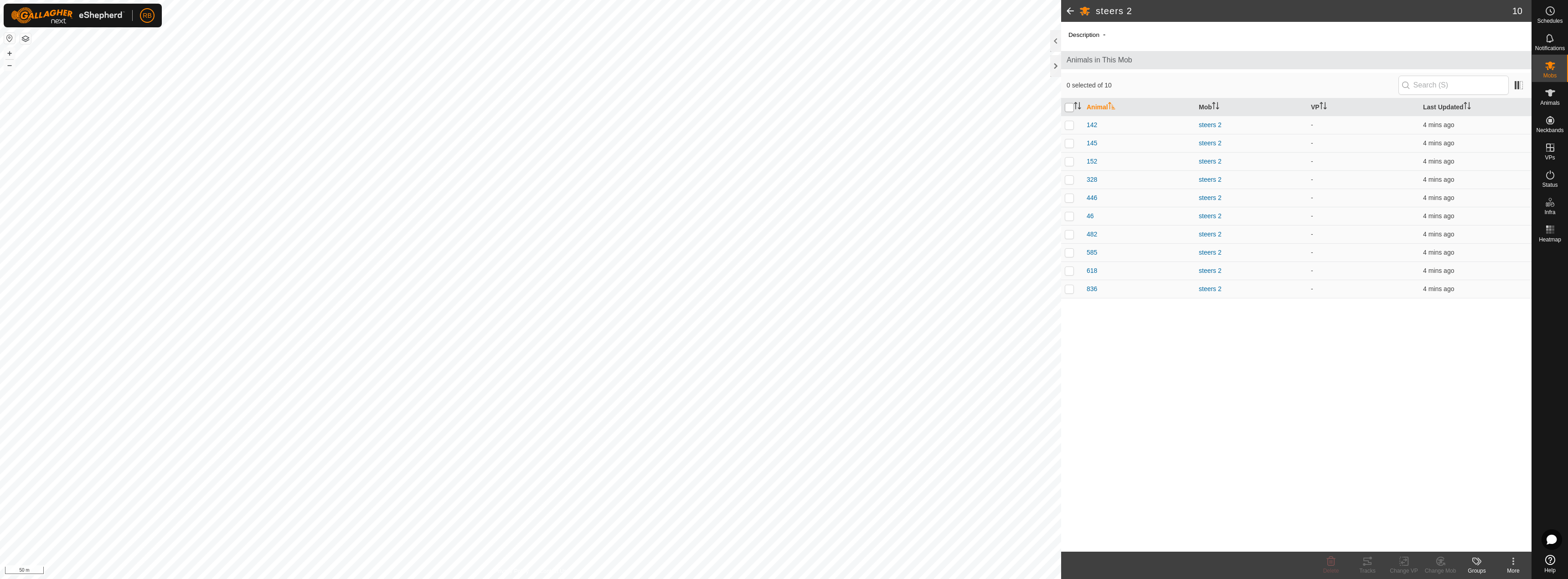 click at bounding box center [1069, 108] 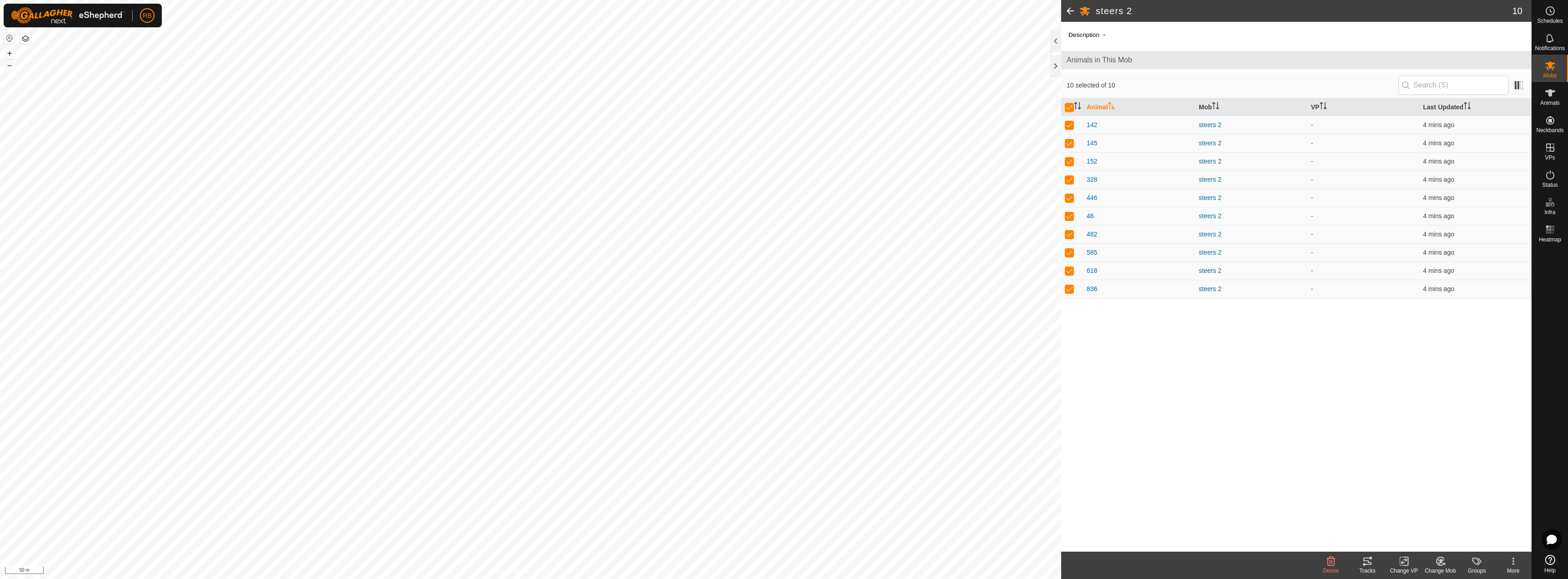 click 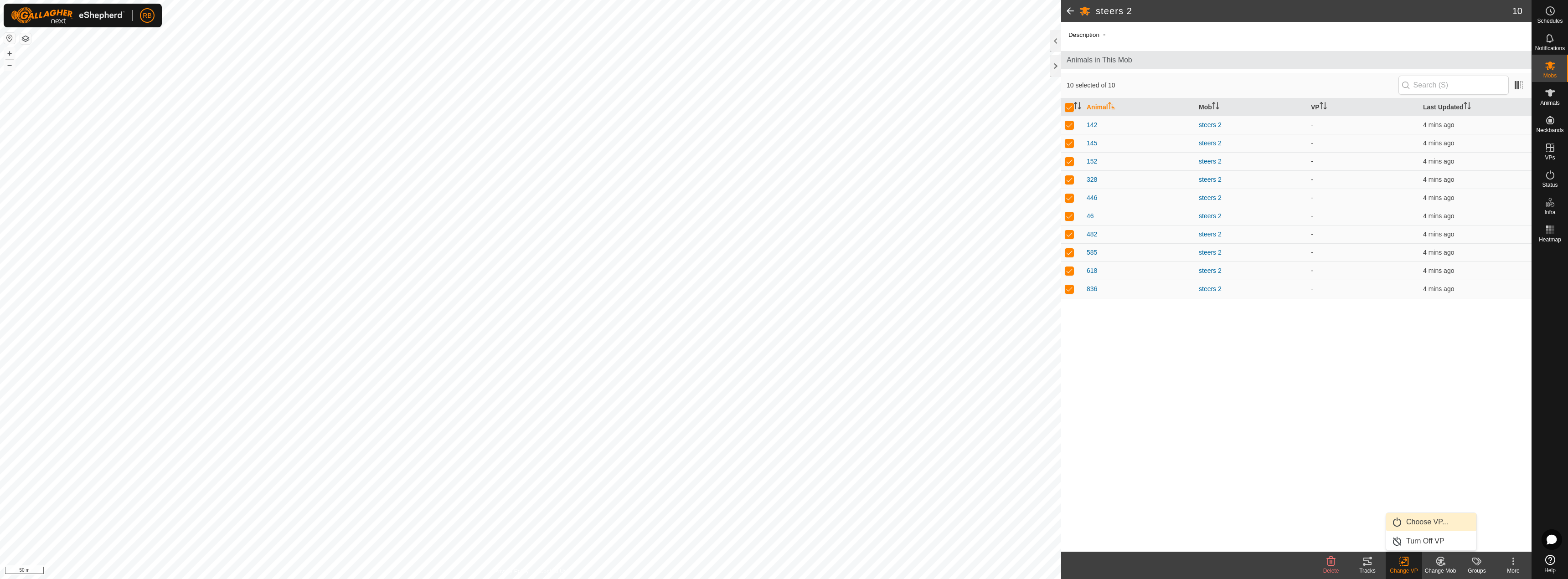 click on "Choose VP..." at bounding box center (1431, 522) 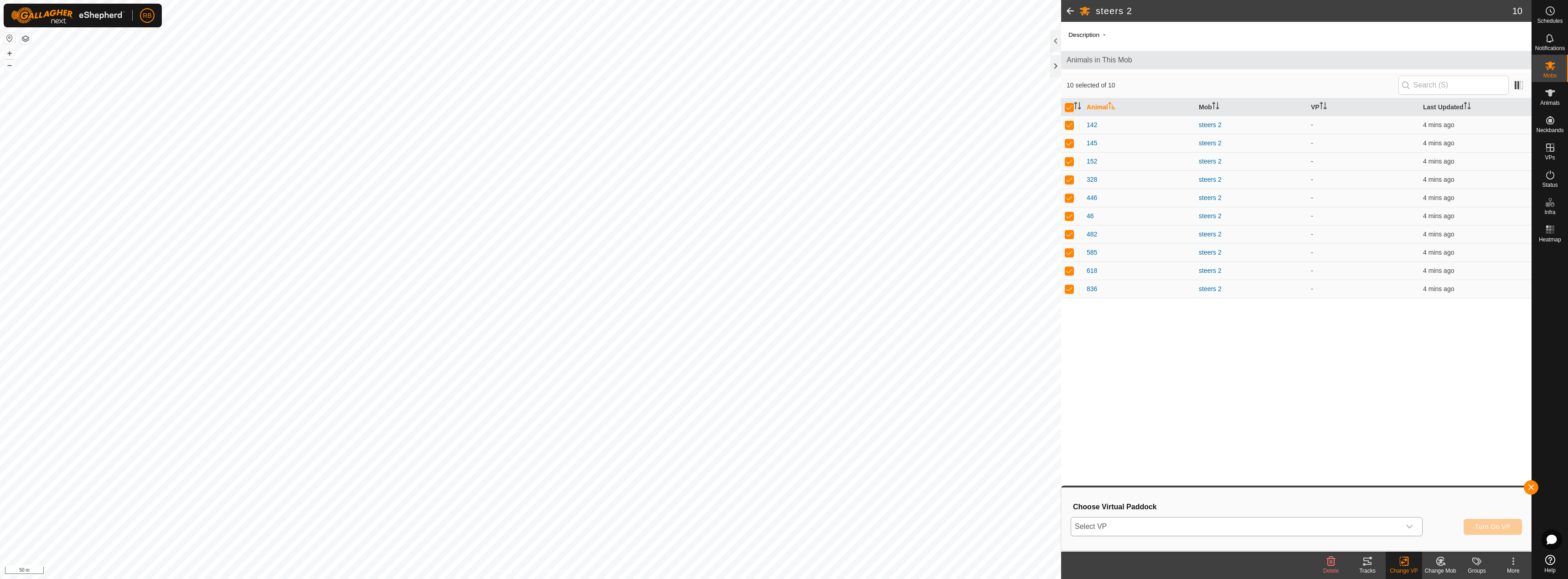 click on "Select VP" at bounding box center [1236, 527] 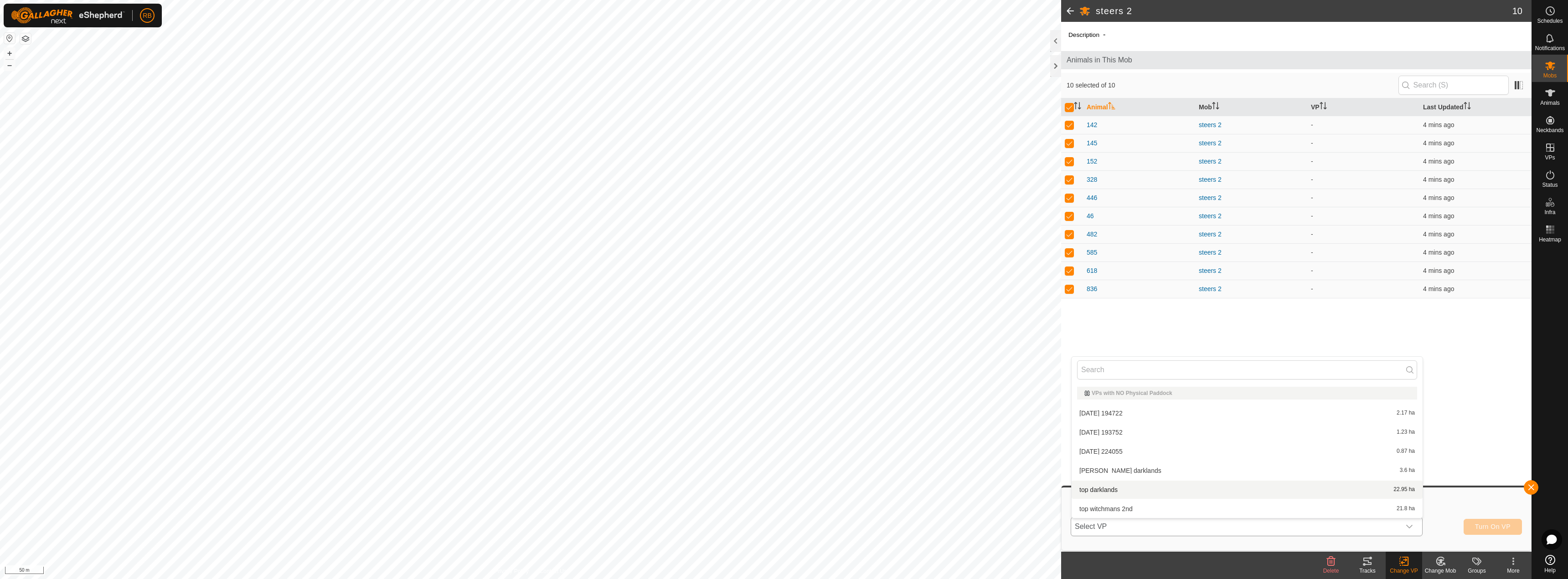 click on "top darklands  22.95 ha" at bounding box center (1247, 490) 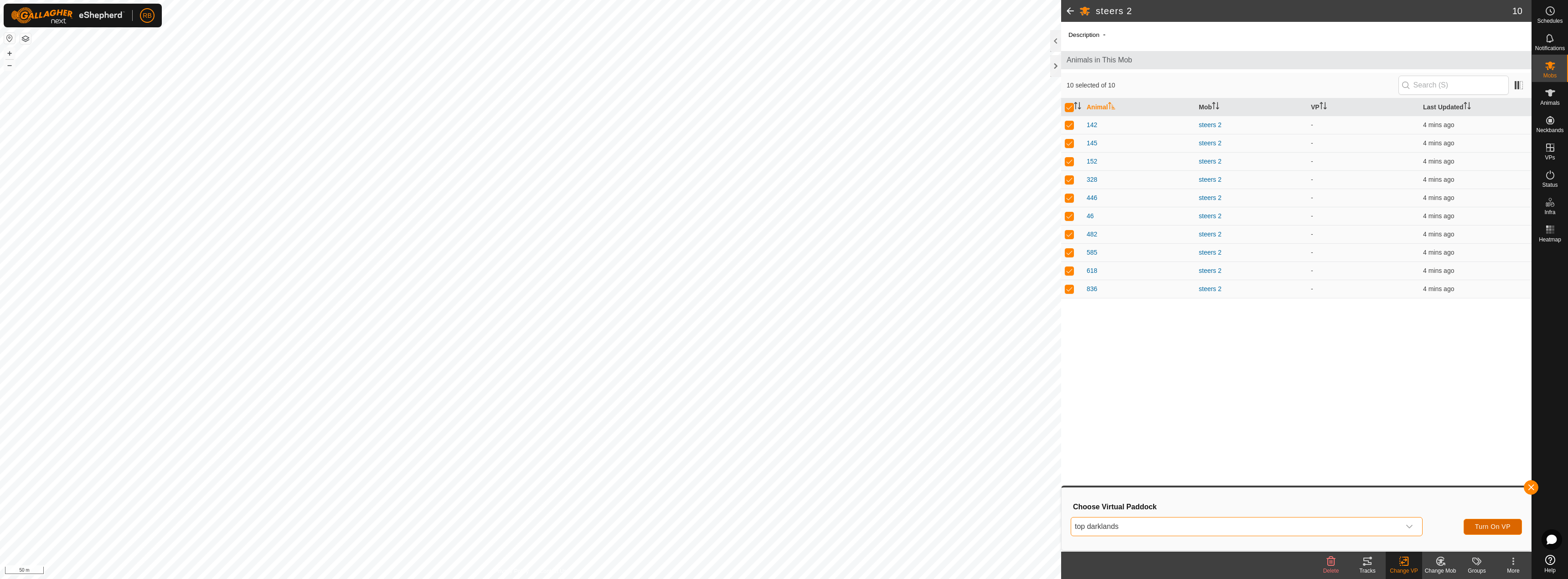 click on "Turn On VP" at bounding box center (1493, 527) 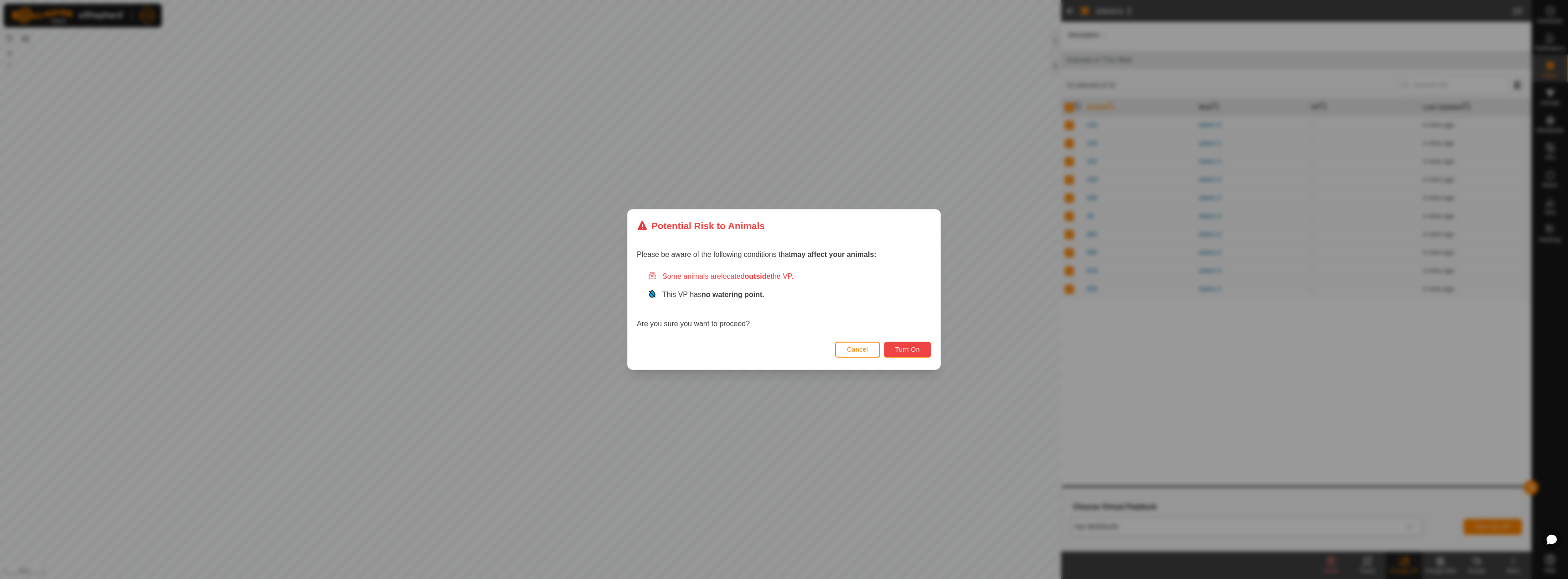 click on "Turn On" at bounding box center [908, 349] 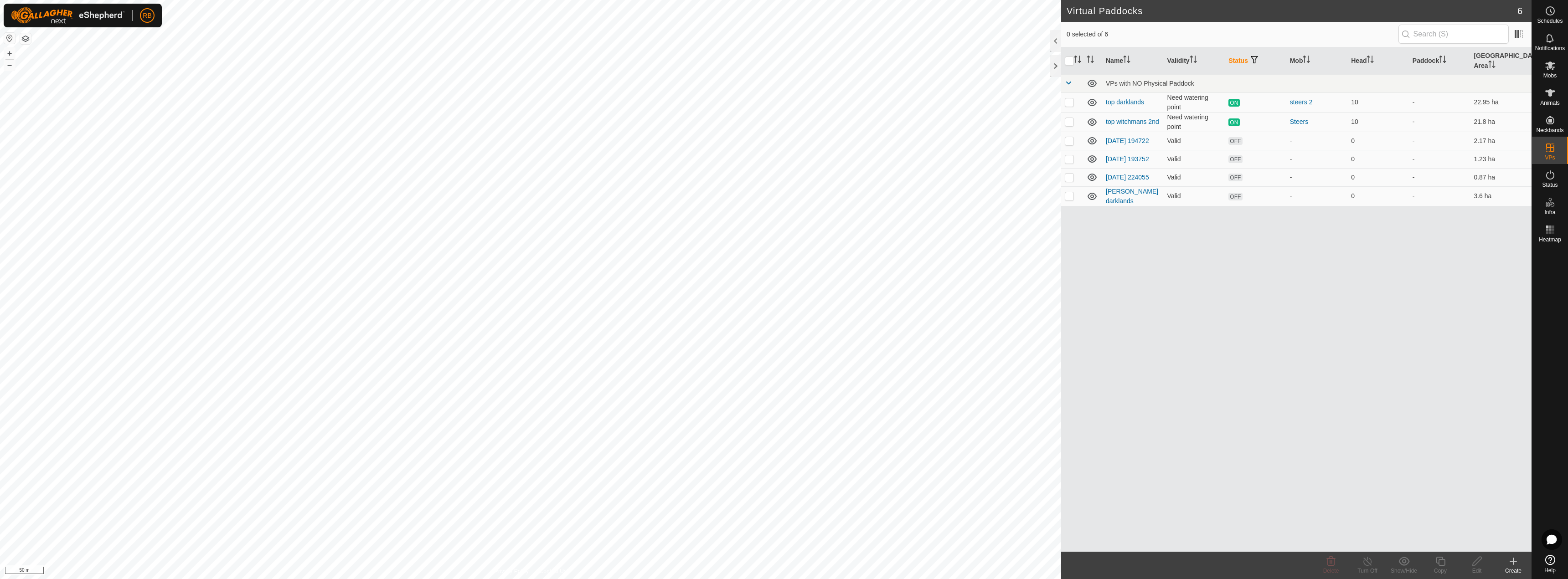 checkbox on "true" 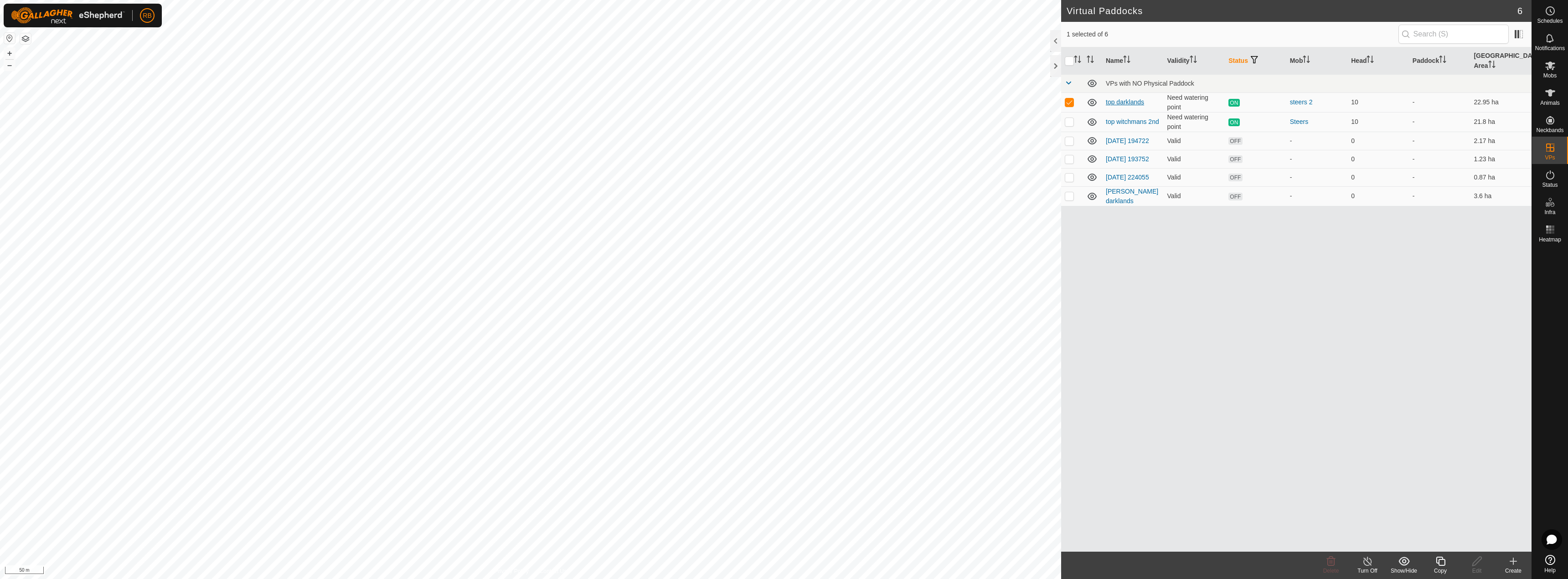 click on "top darklands" at bounding box center (1125, 102) 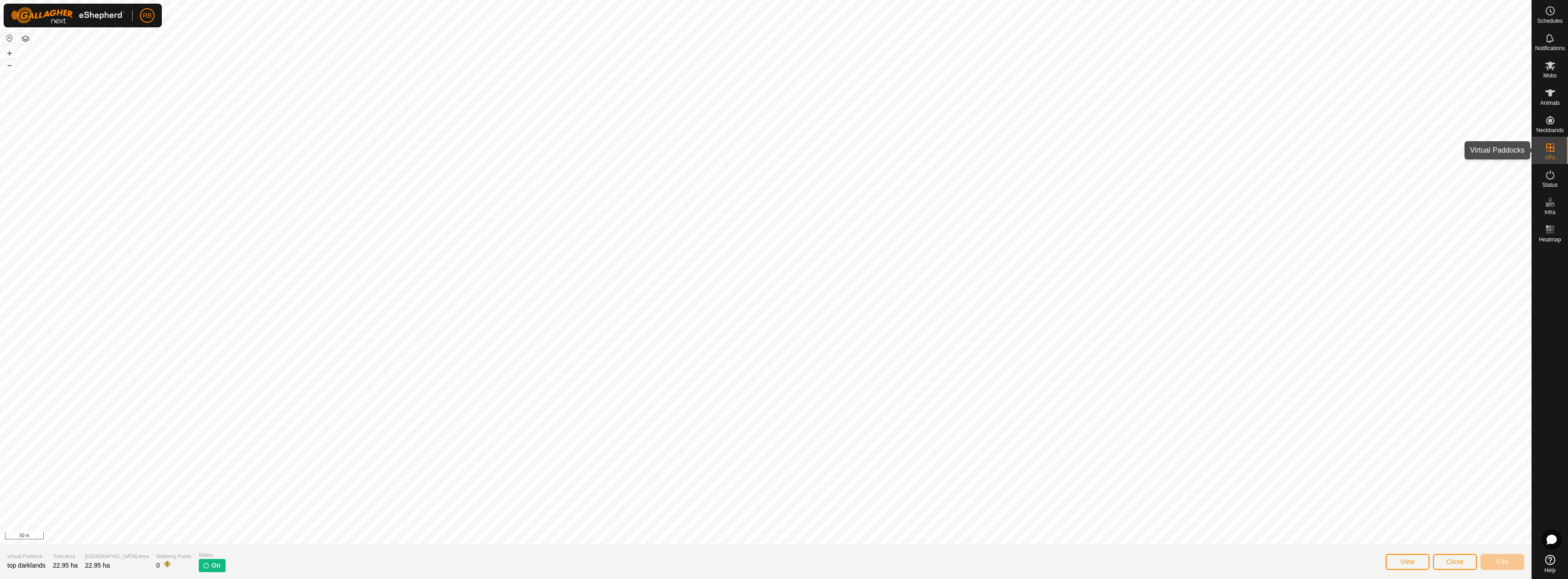 click on "VPs" at bounding box center [1550, 158] 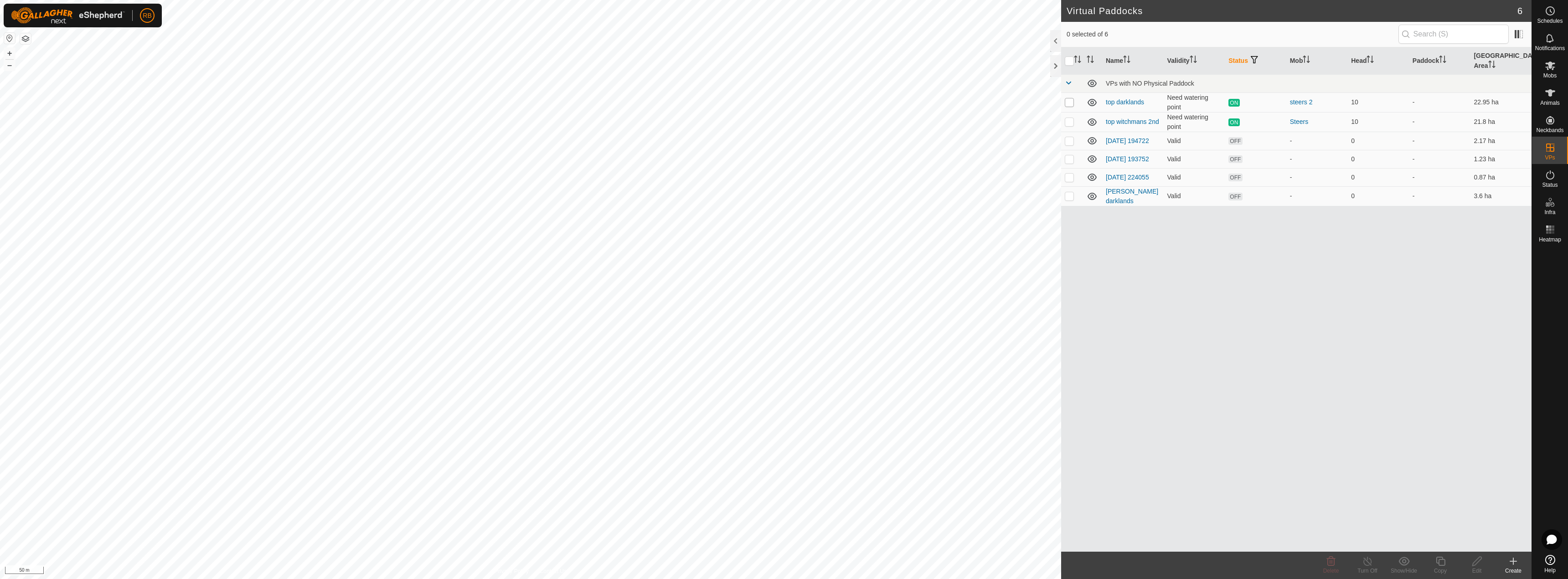 click at bounding box center (1069, 102) 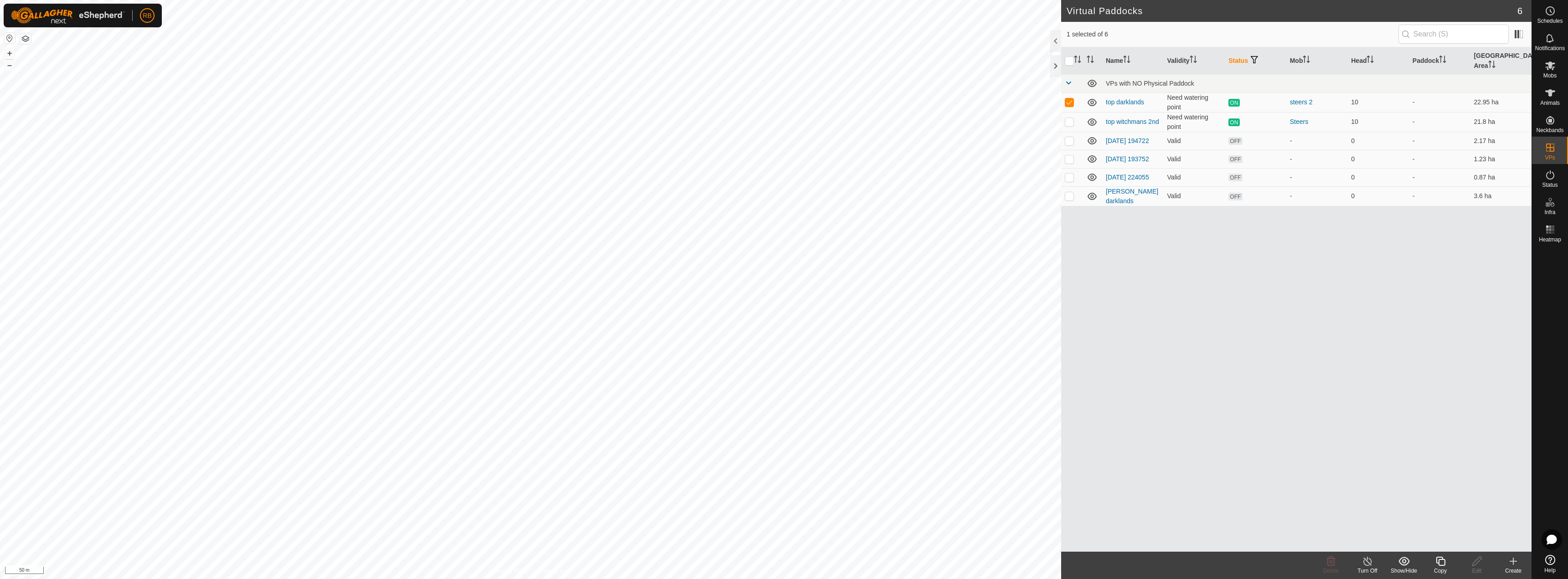 click on "Copy" 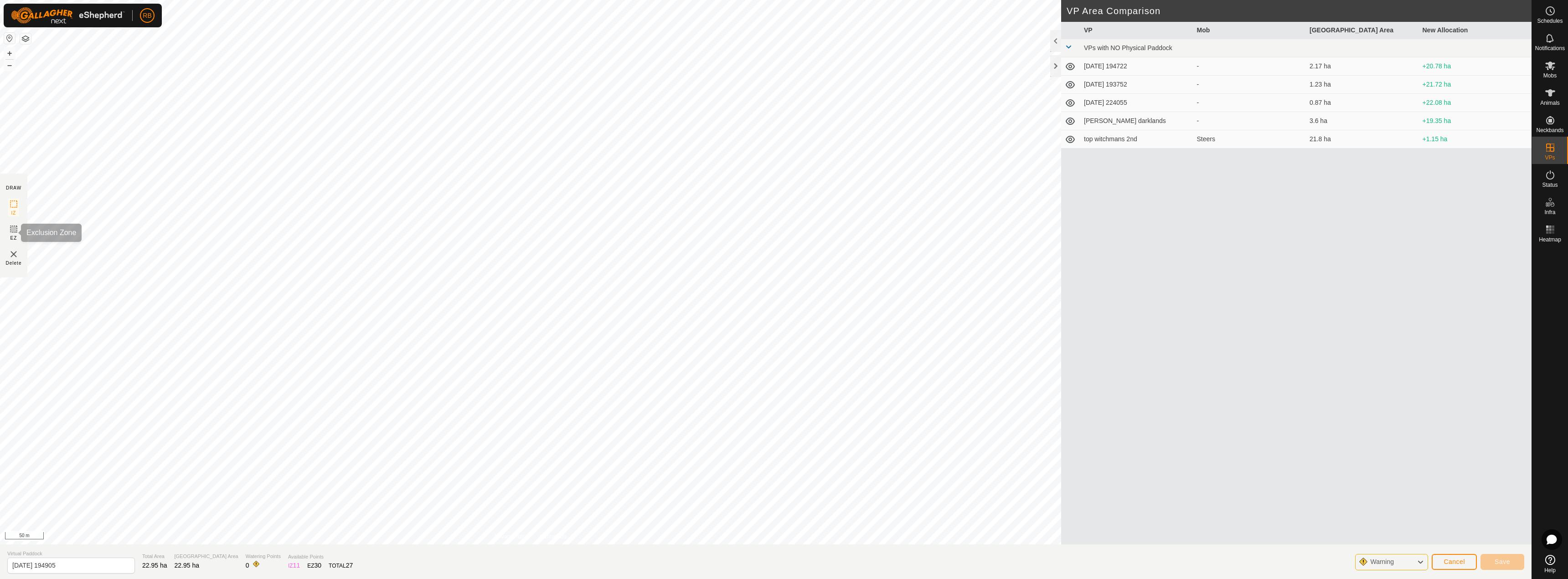 click 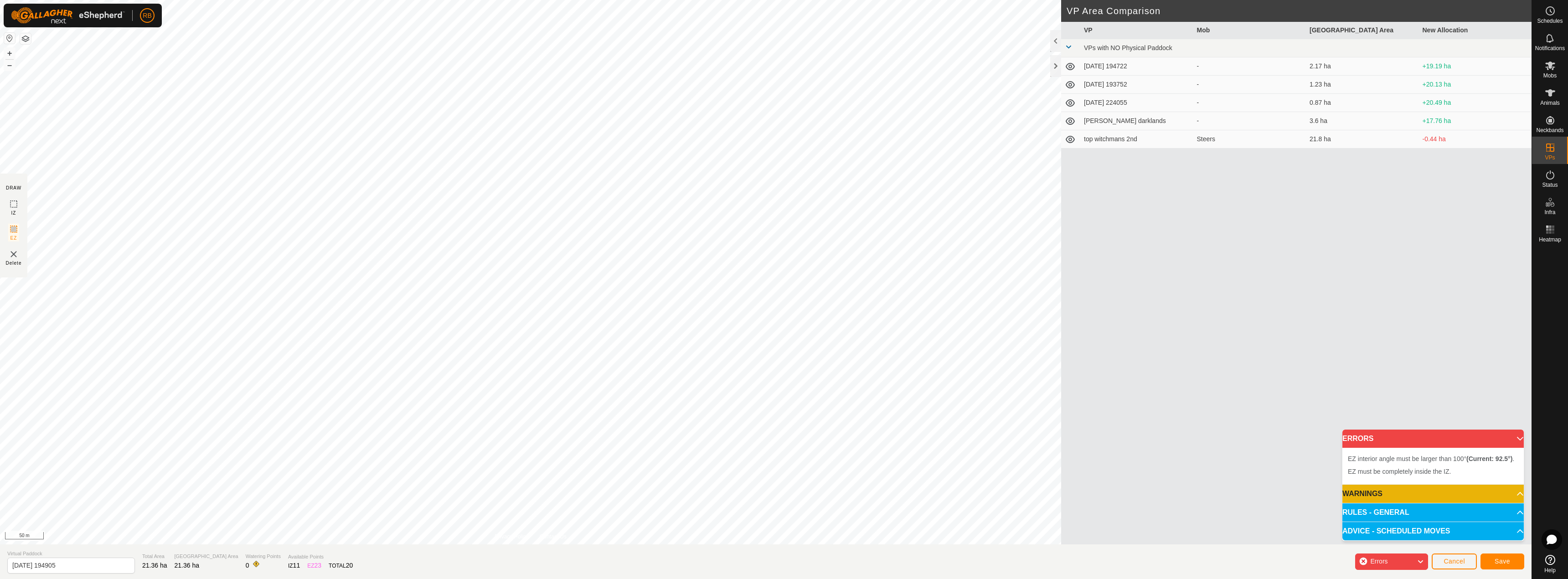click on "EZ interior angle must be larger than 100°  (Current: 92.5°) . + – ⇧ i 50 m" at bounding box center (531, 272) 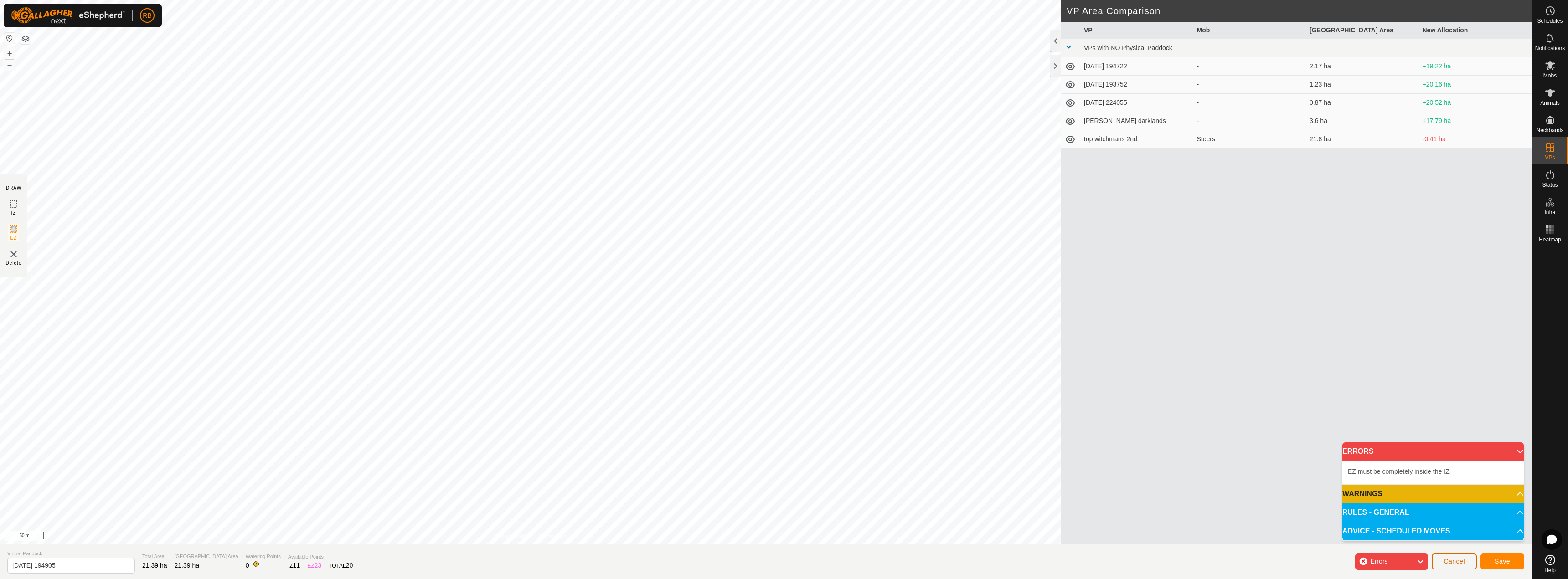 click on "Cancel" 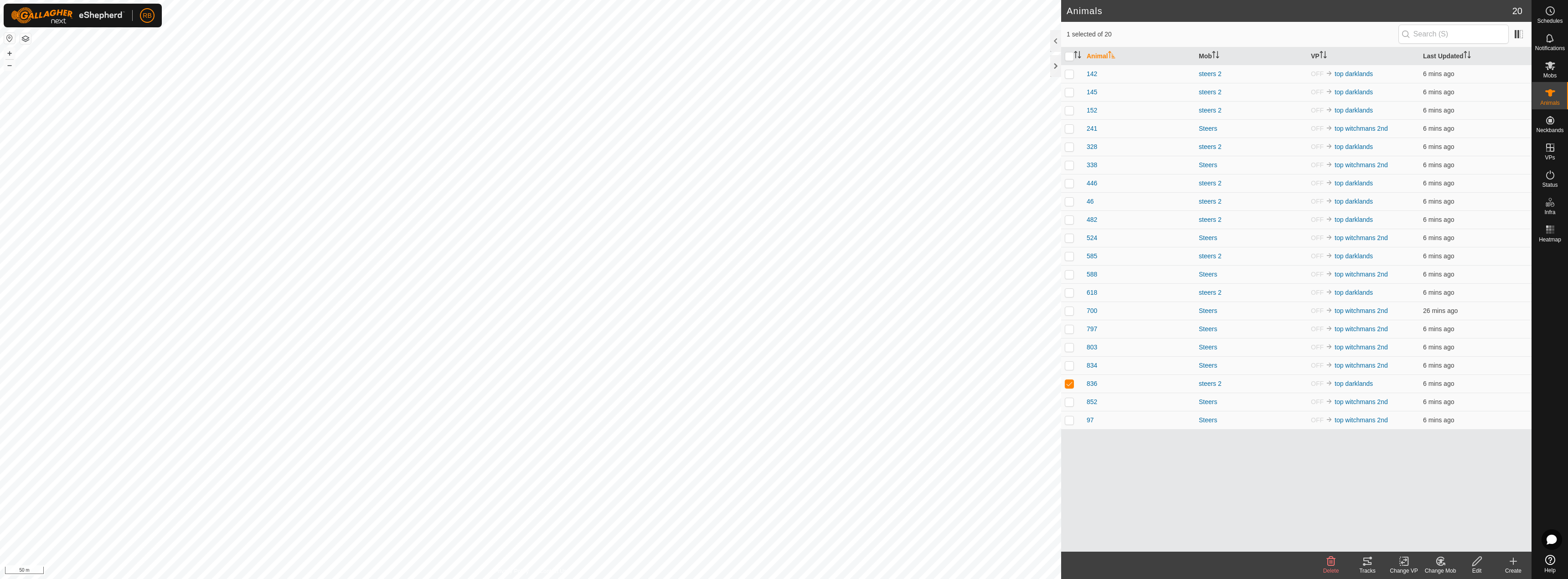 click 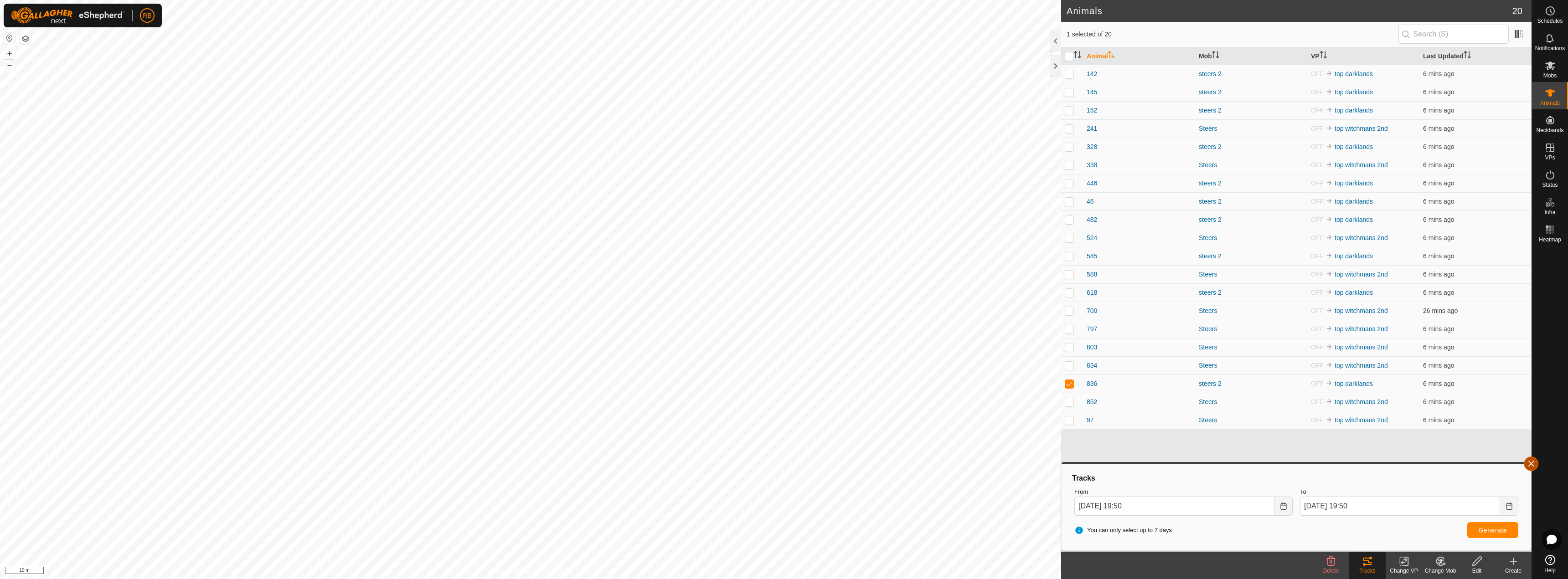 click at bounding box center [1531, 464] 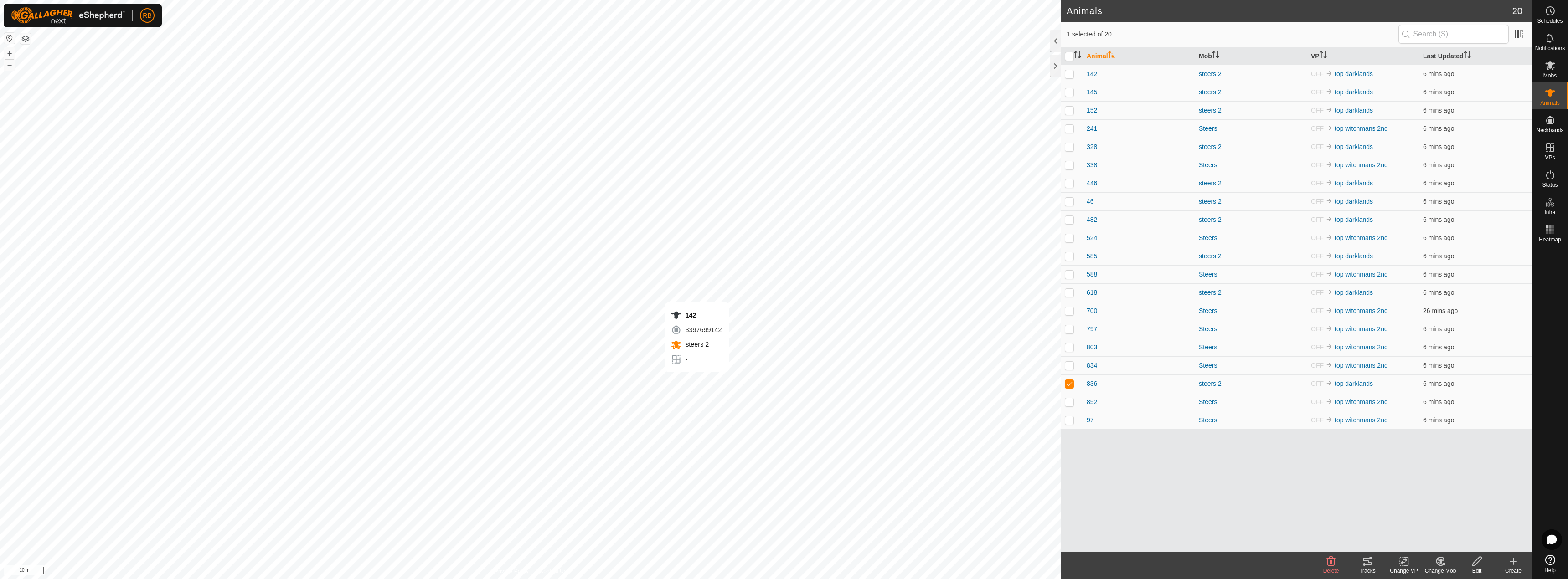 checkbox on "true" 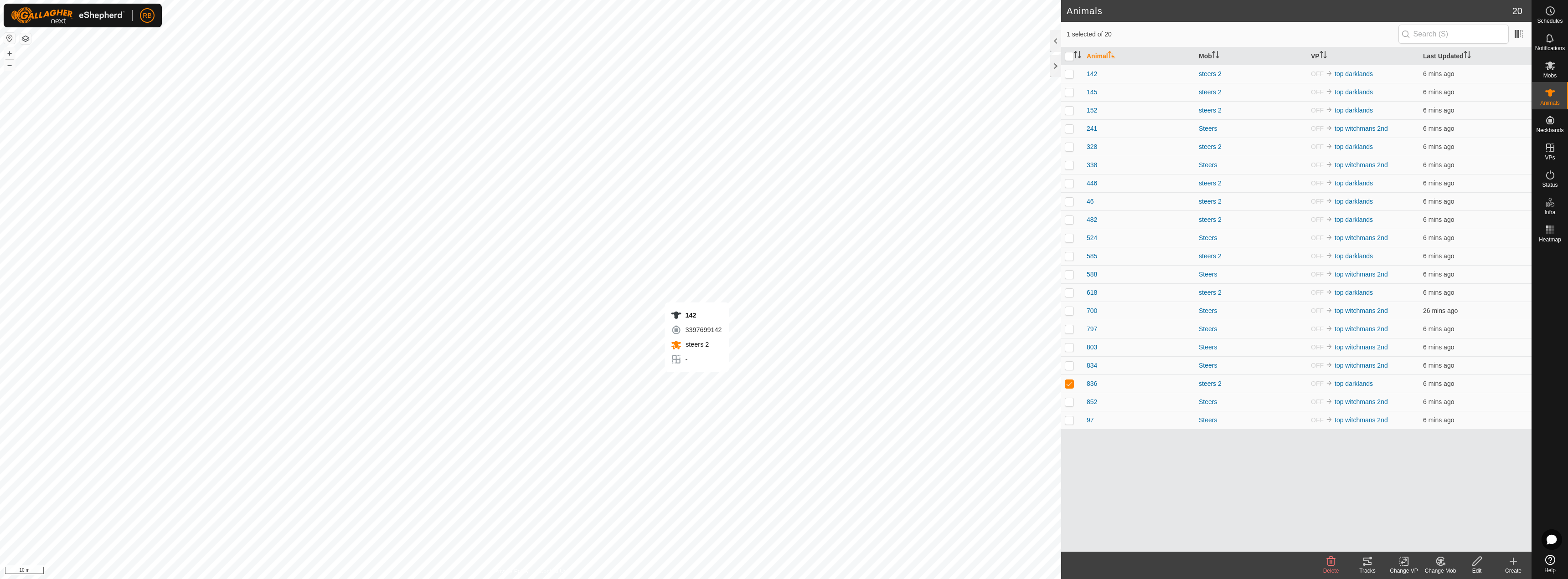 checkbox on "false" 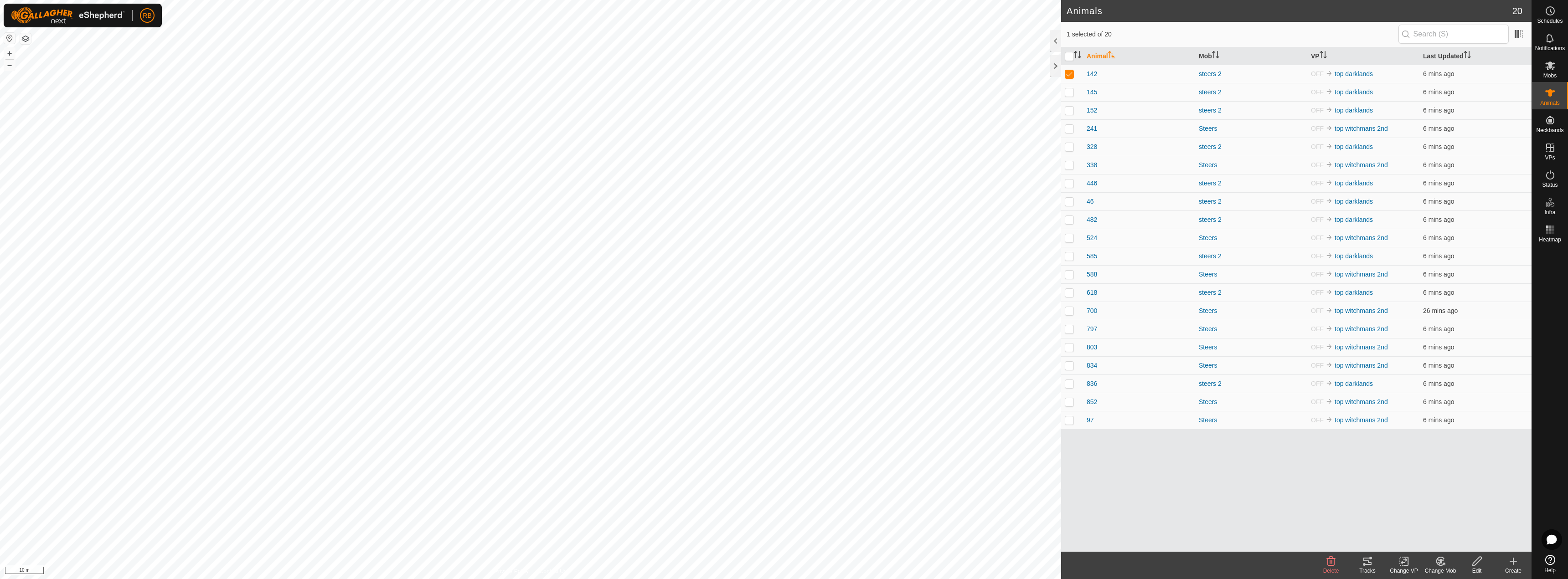click 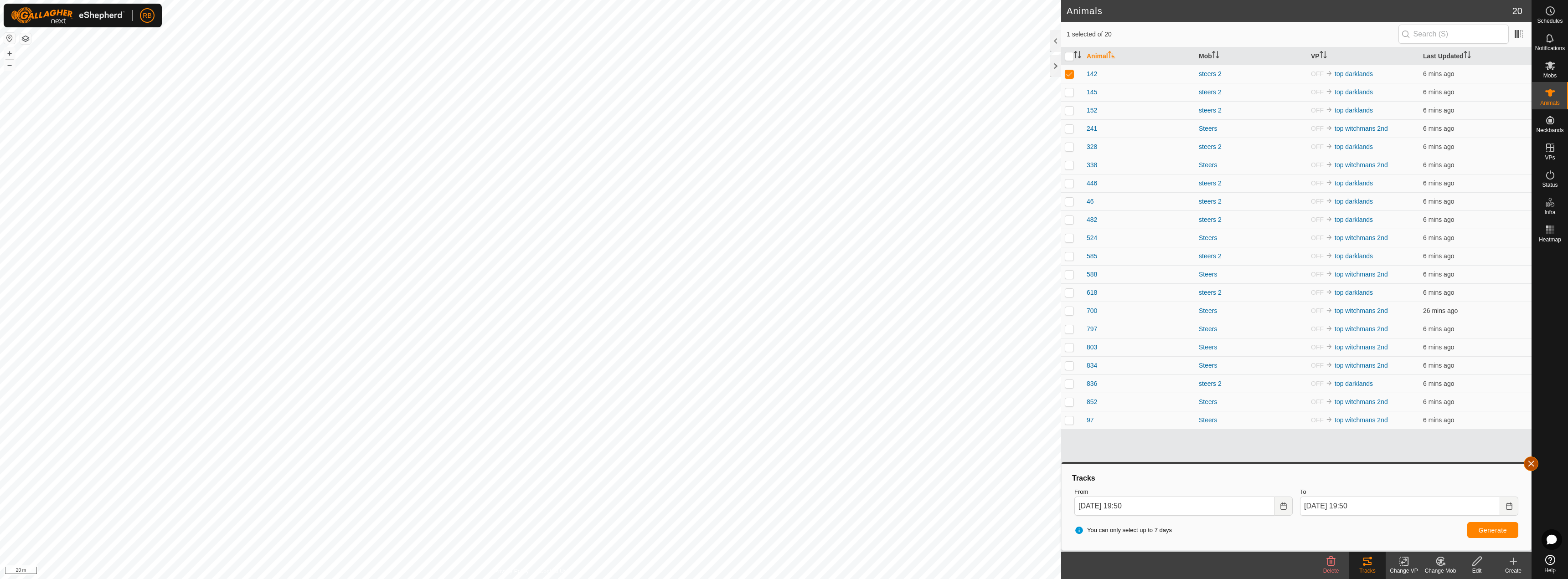 click at bounding box center [1531, 464] 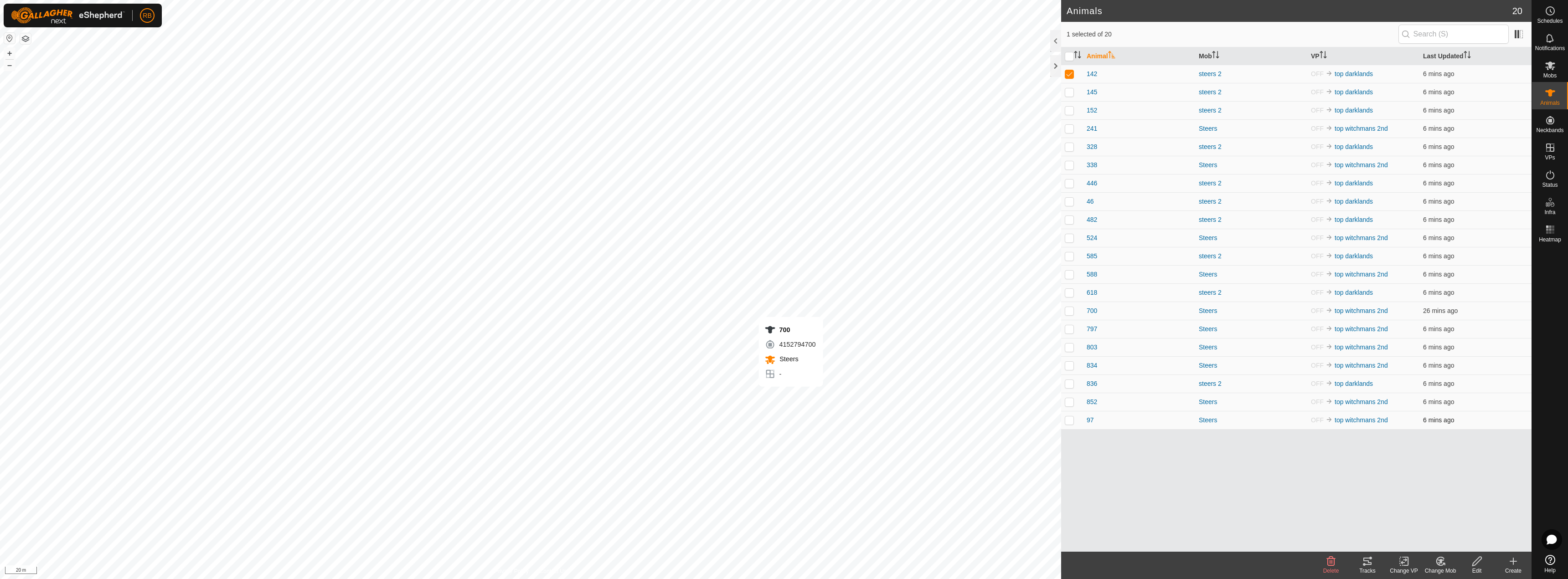 checkbox on "false" 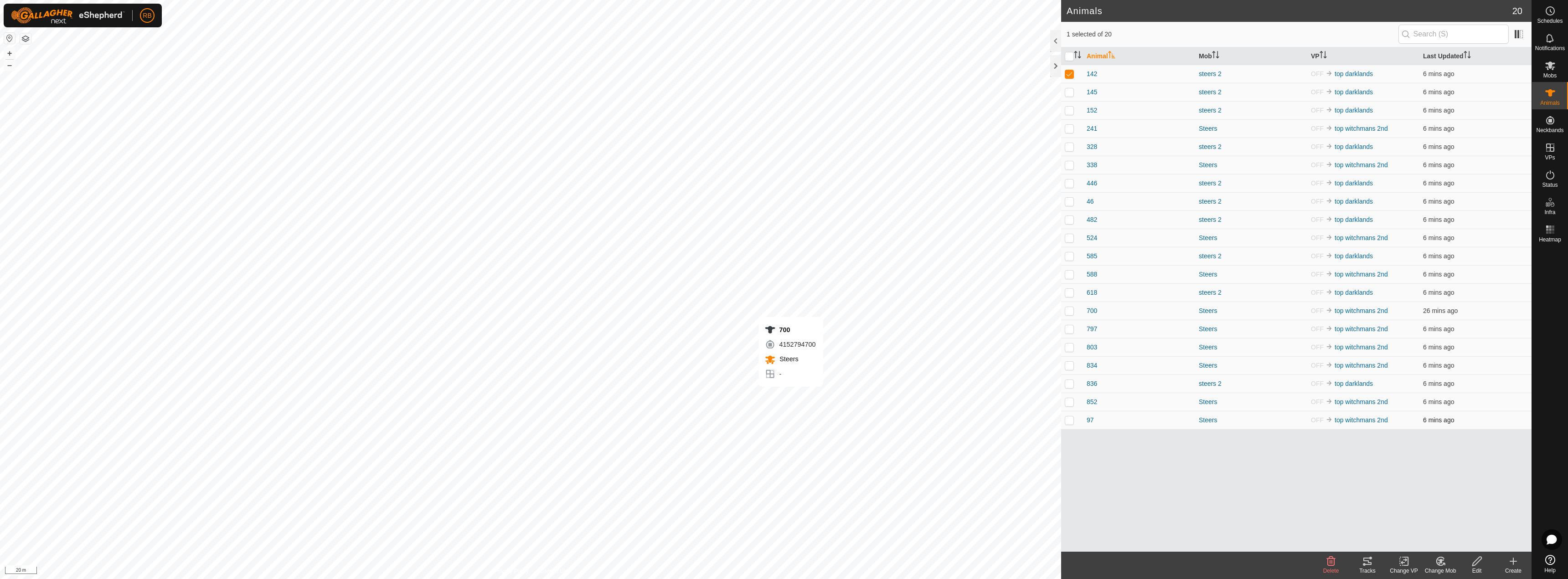 checkbox on "true" 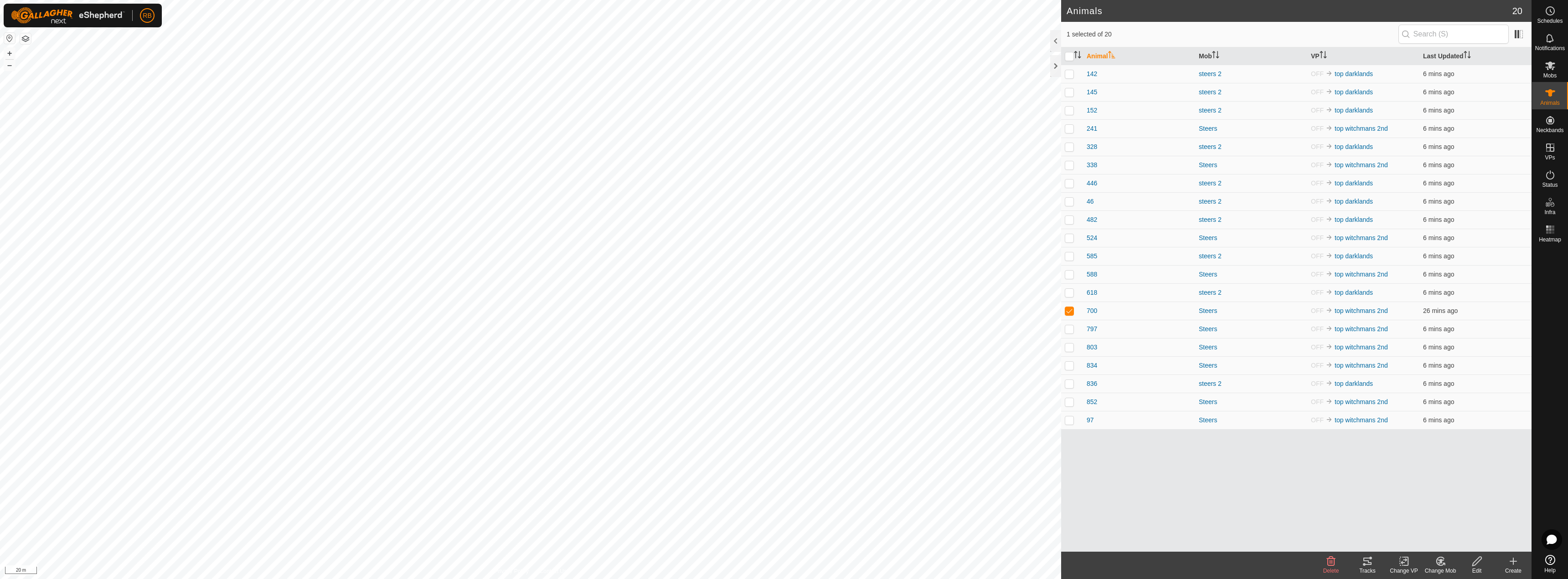 click 